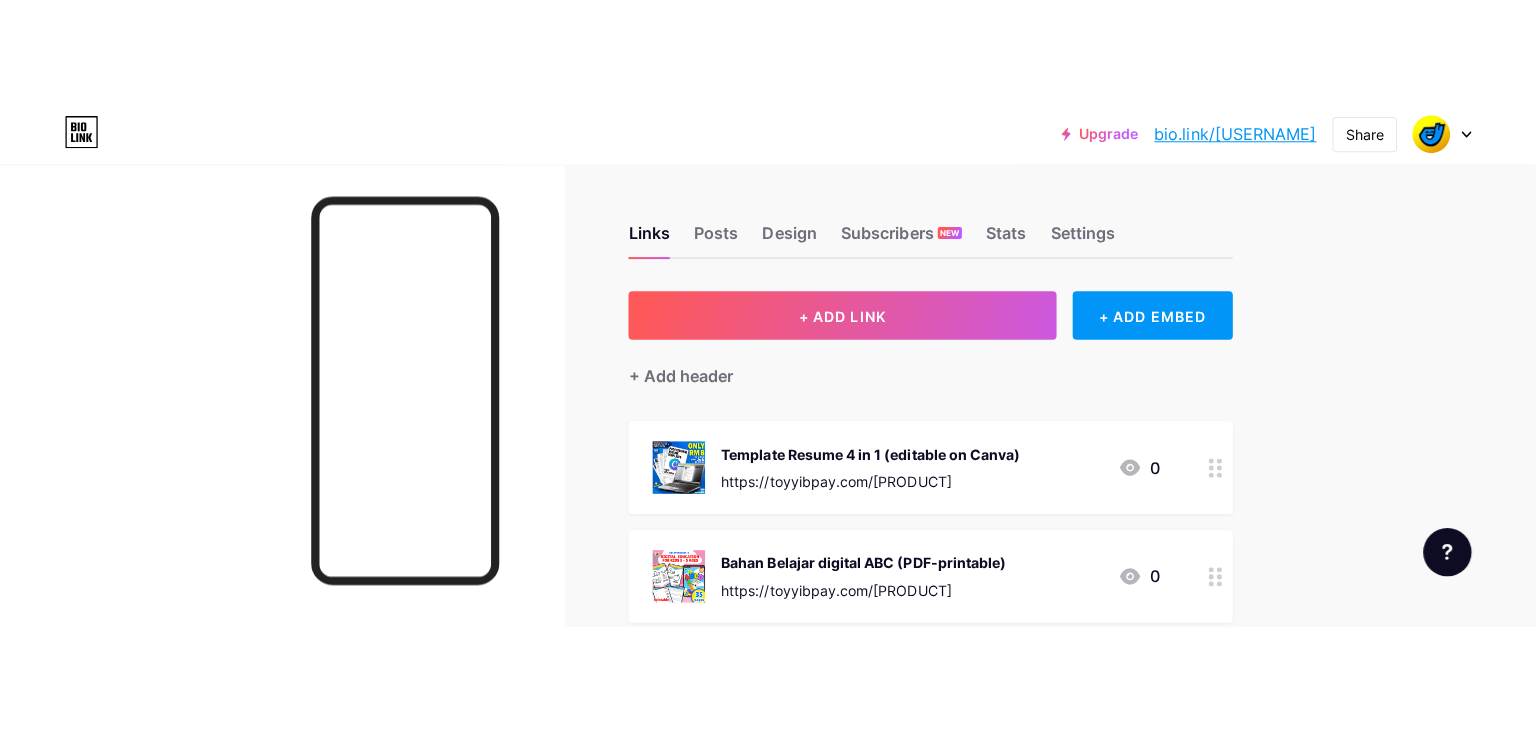 scroll, scrollTop: 0, scrollLeft: 0, axis: both 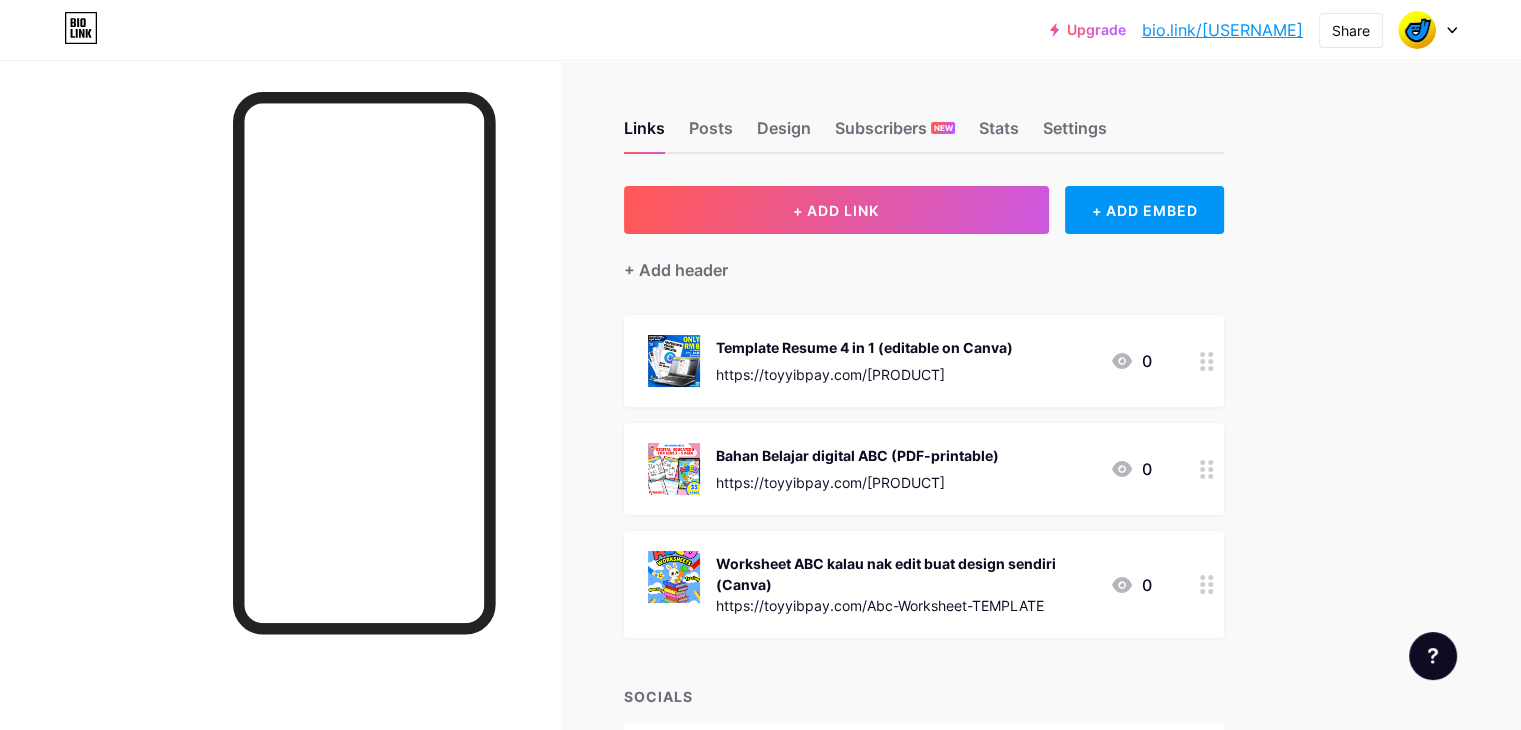 drag, startPoint x: 1086, startPoint y: 473, endPoint x: 1244, endPoint y: 486, distance: 158.5339 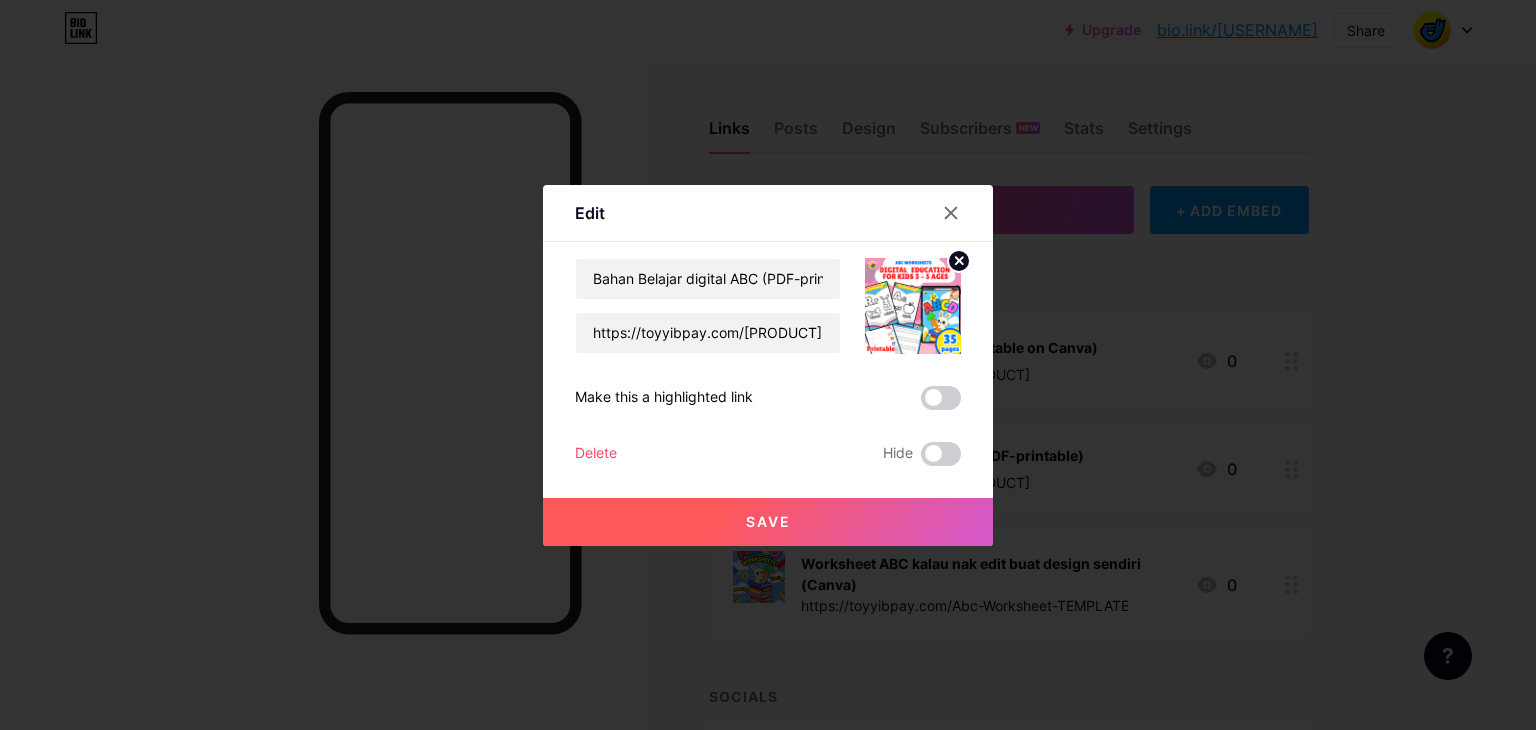 click at bounding box center [768, 365] 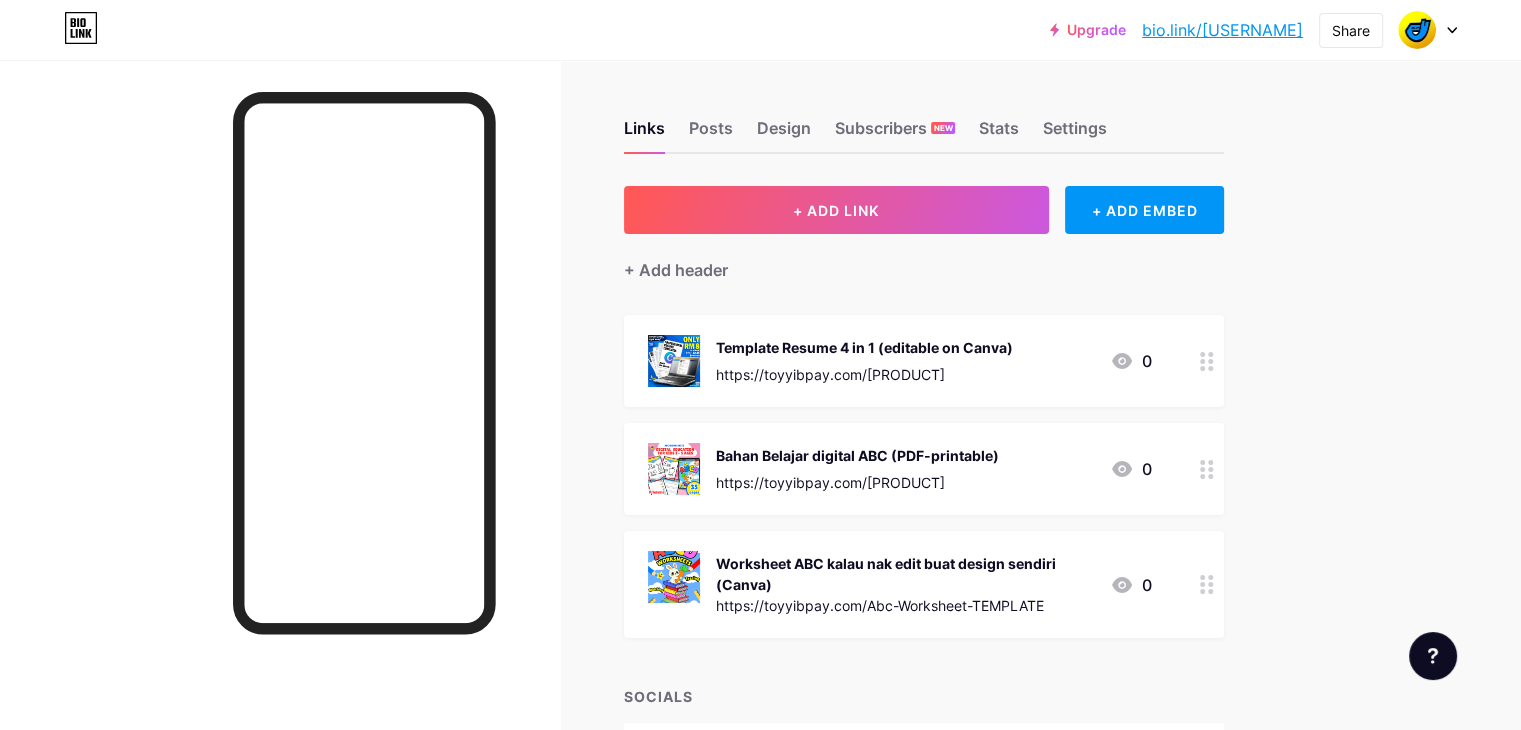 click on "https://toyyibpay.com/[PRODUCT]" at bounding box center [857, 482] 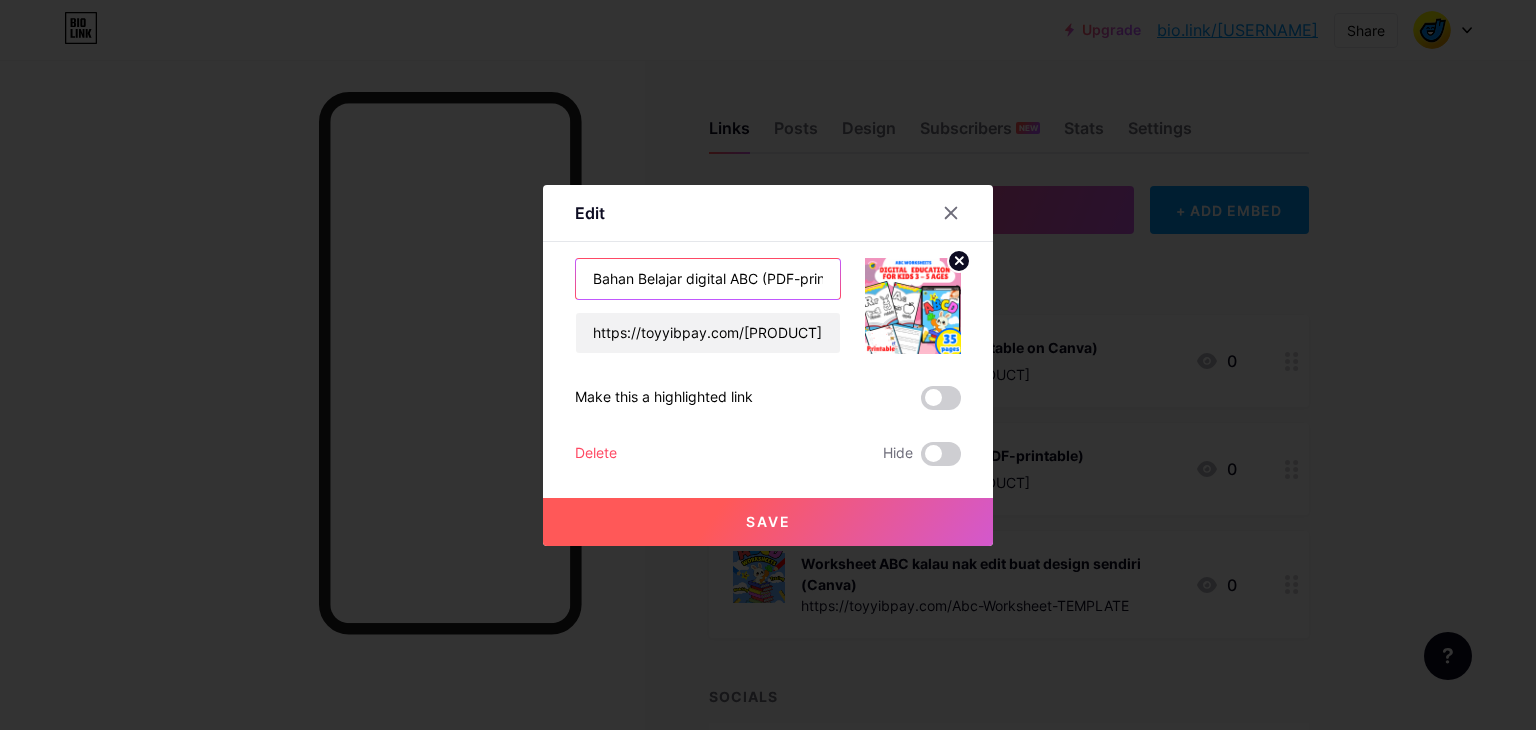 click on "Bahan Belajar digital ABC (PDF-printable)" at bounding box center (708, 279) 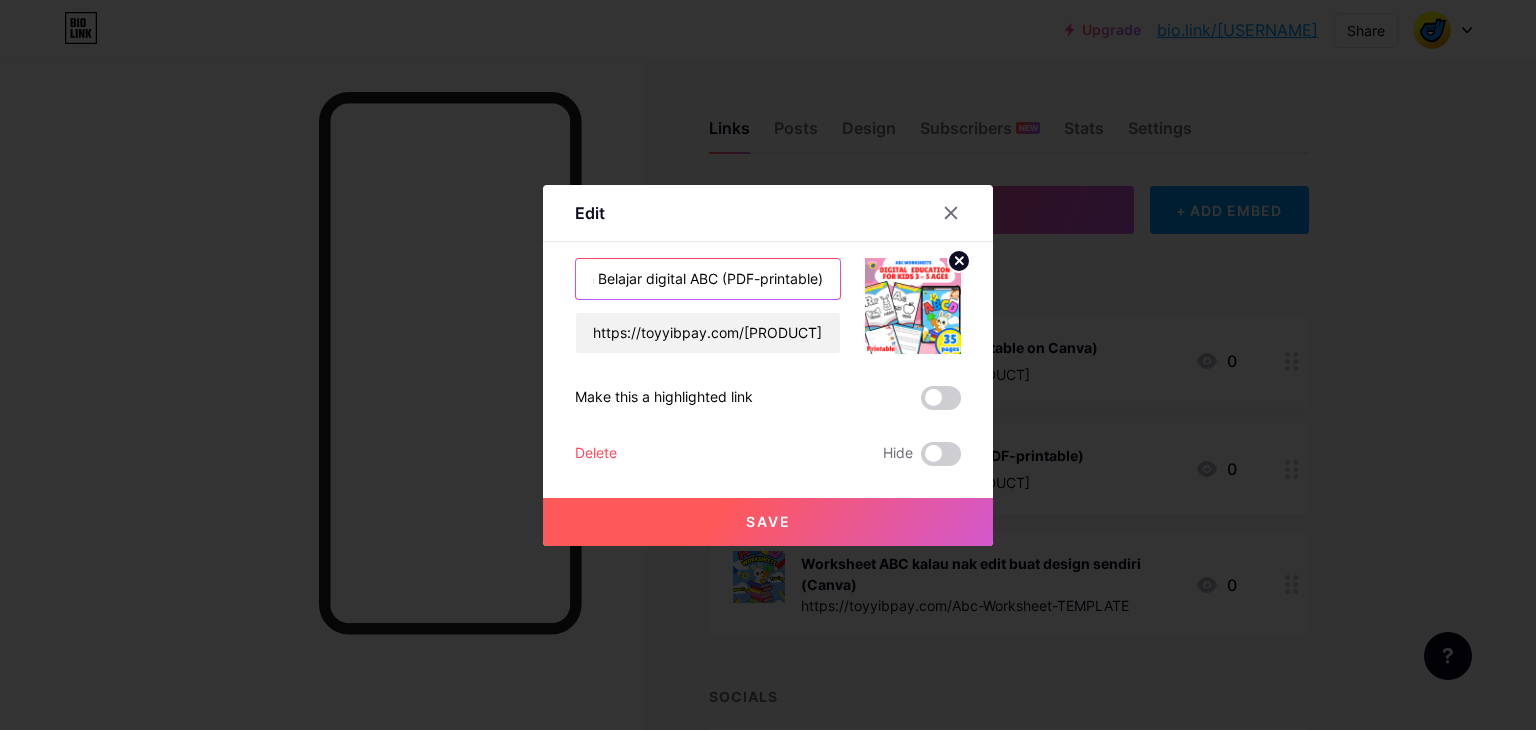 drag, startPoint x: 754, startPoint y: 277, endPoint x: 842, endPoint y: 278, distance: 88.005684 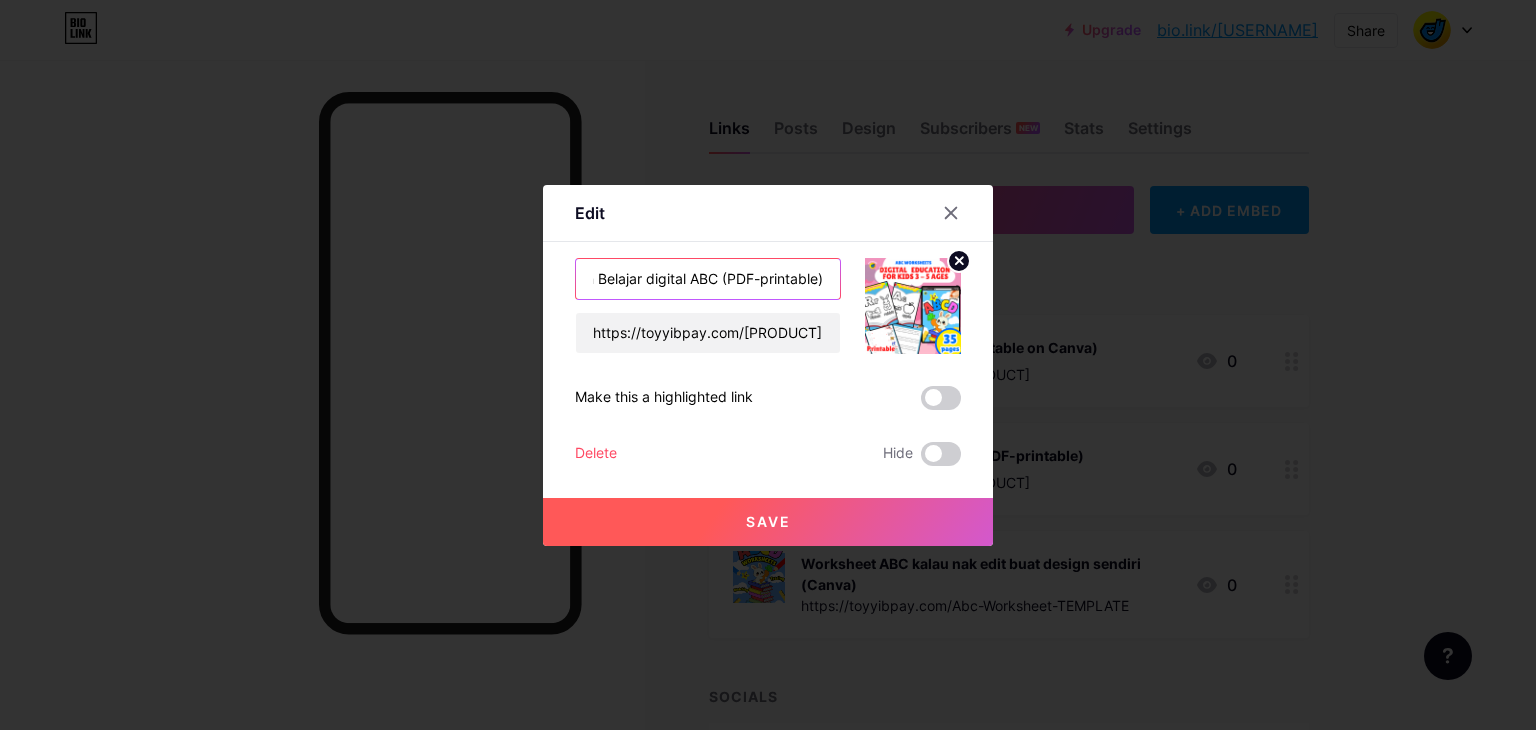 drag, startPoint x: 662, startPoint y: 284, endPoint x: 599, endPoint y: 280, distance: 63.126858 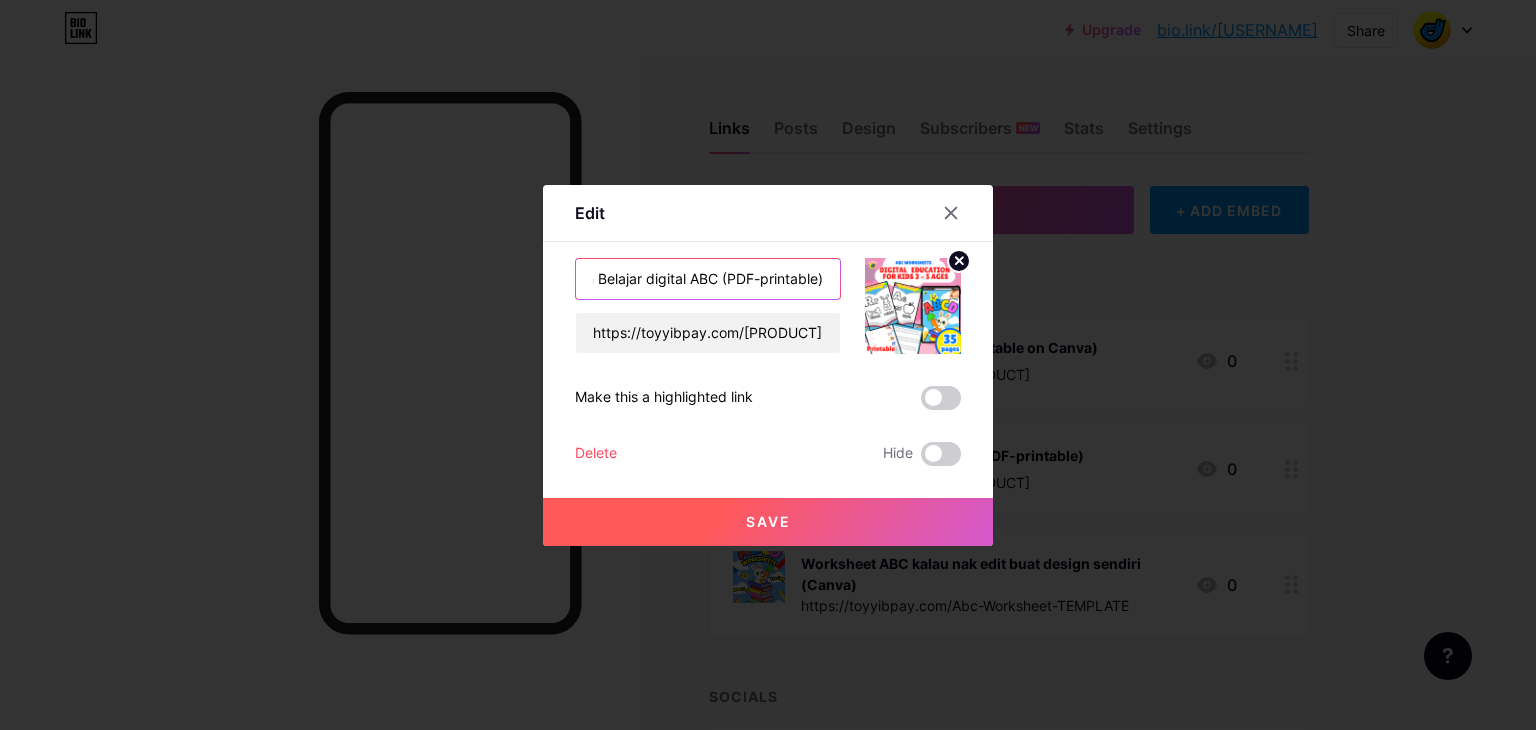 click on "Bahan Belajar digital ABC (PDF-printable)" at bounding box center (708, 279) 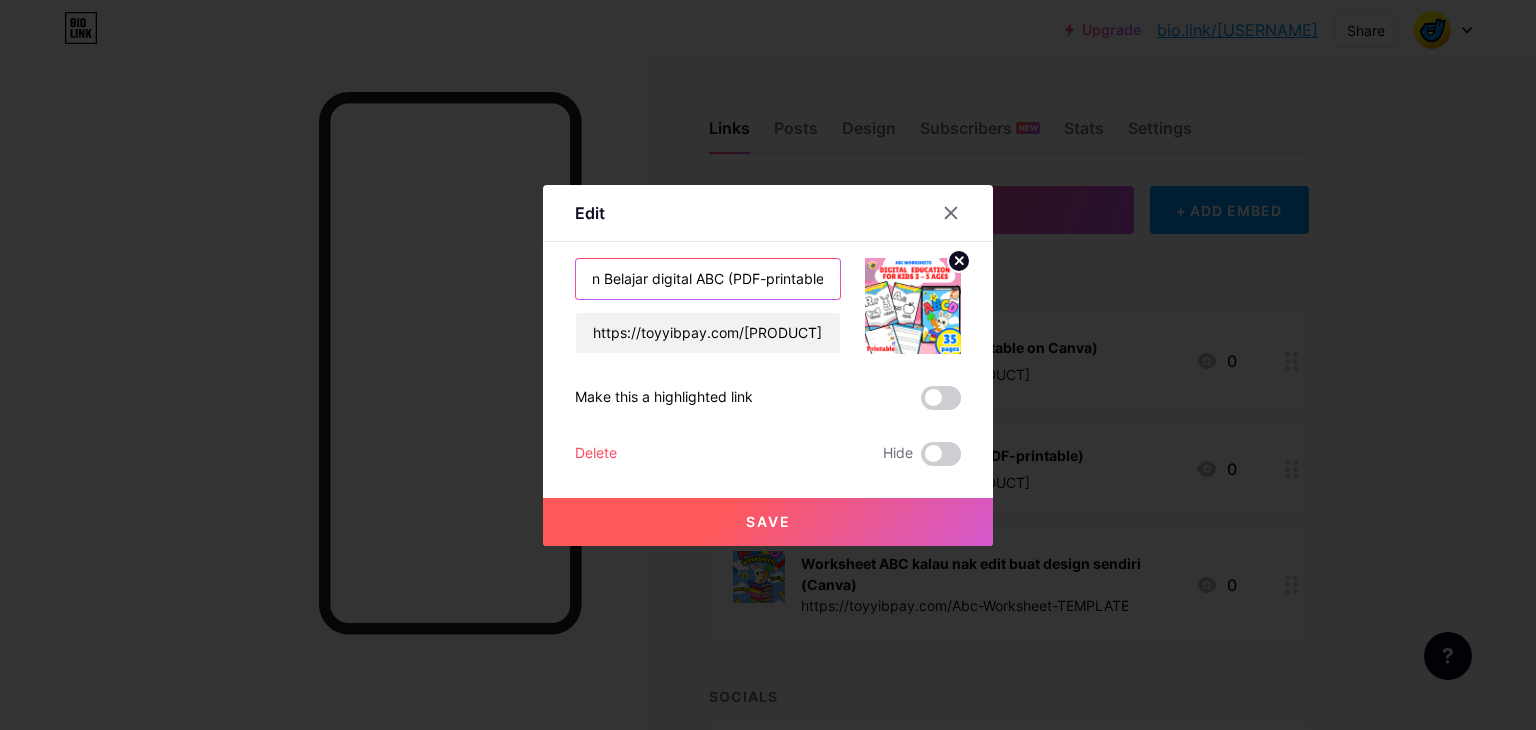 click on "Bahan Belajar digital ABC (PDF-printable)" at bounding box center (708, 279) 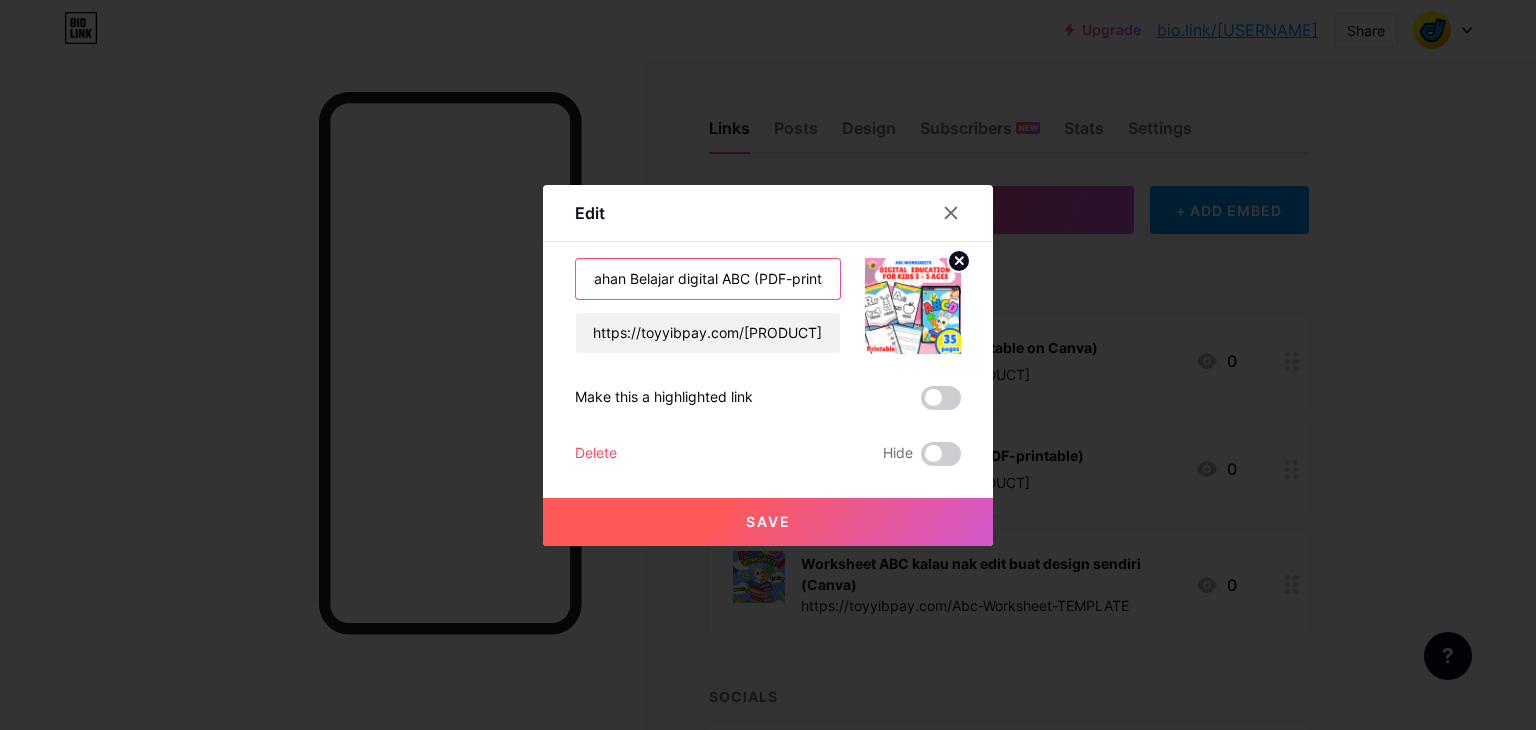 scroll, scrollTop: 0, scrollLeft: 0, axis: both 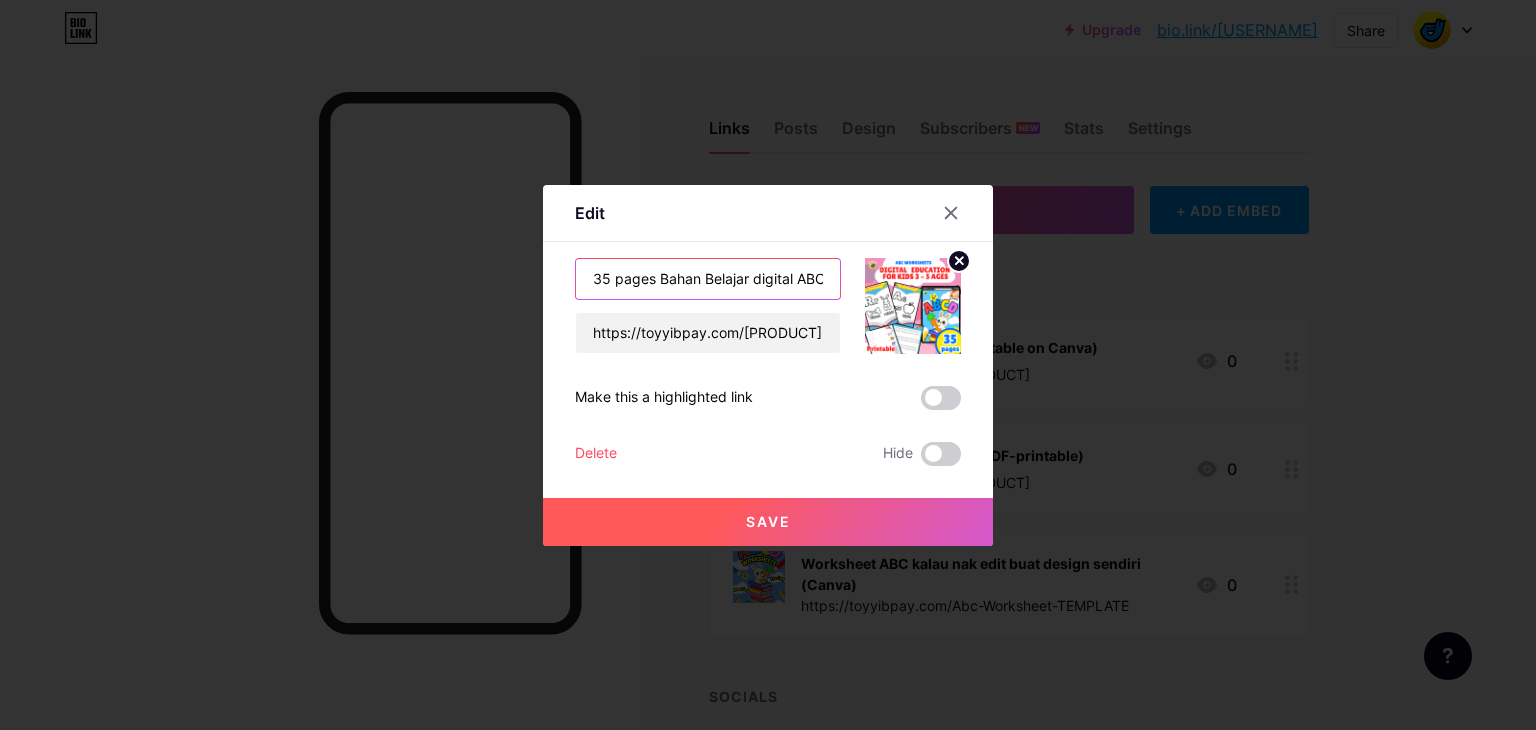 type on "35 pages Bahan Belajar digital ABC (PDF-printable)" 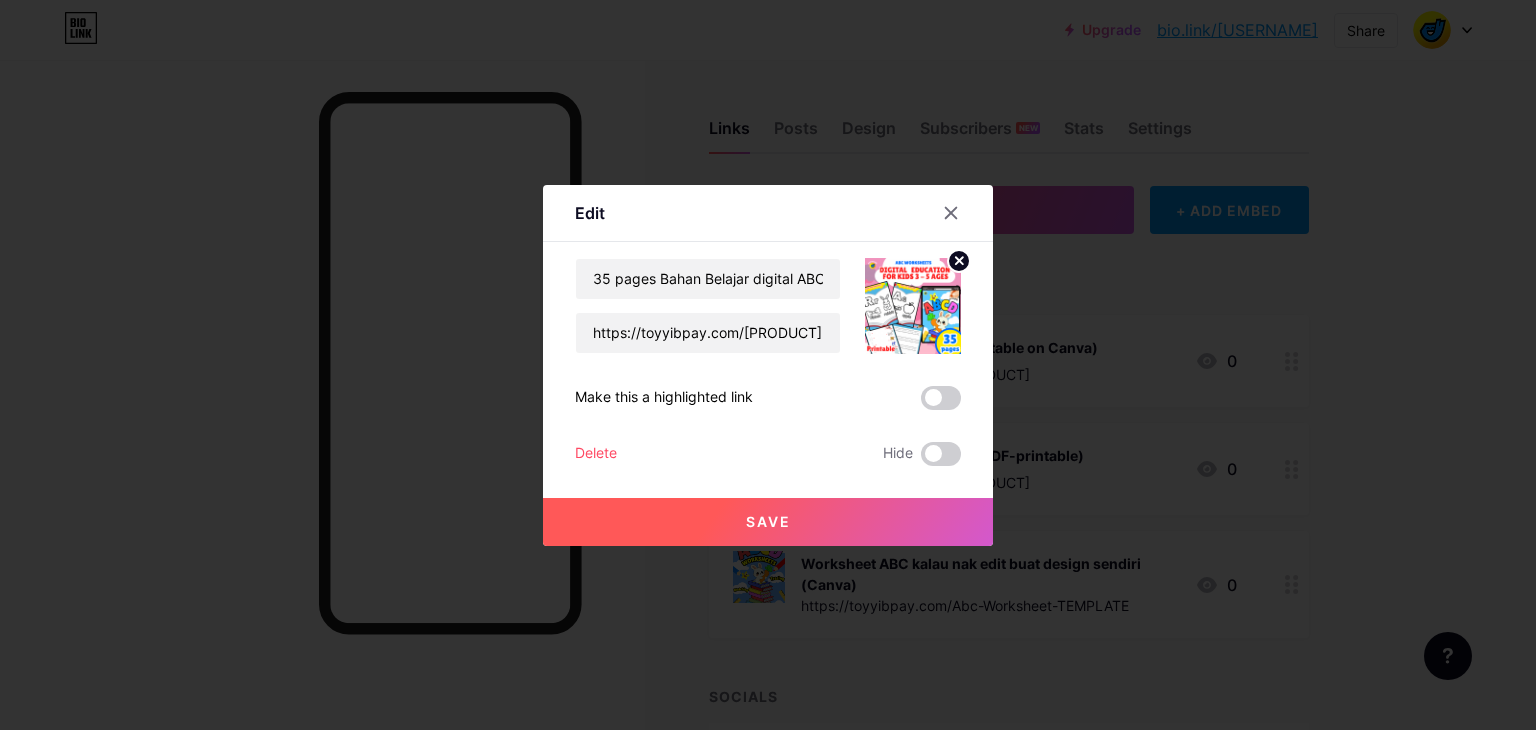 click on "Save" at bounding box center (768, 522) 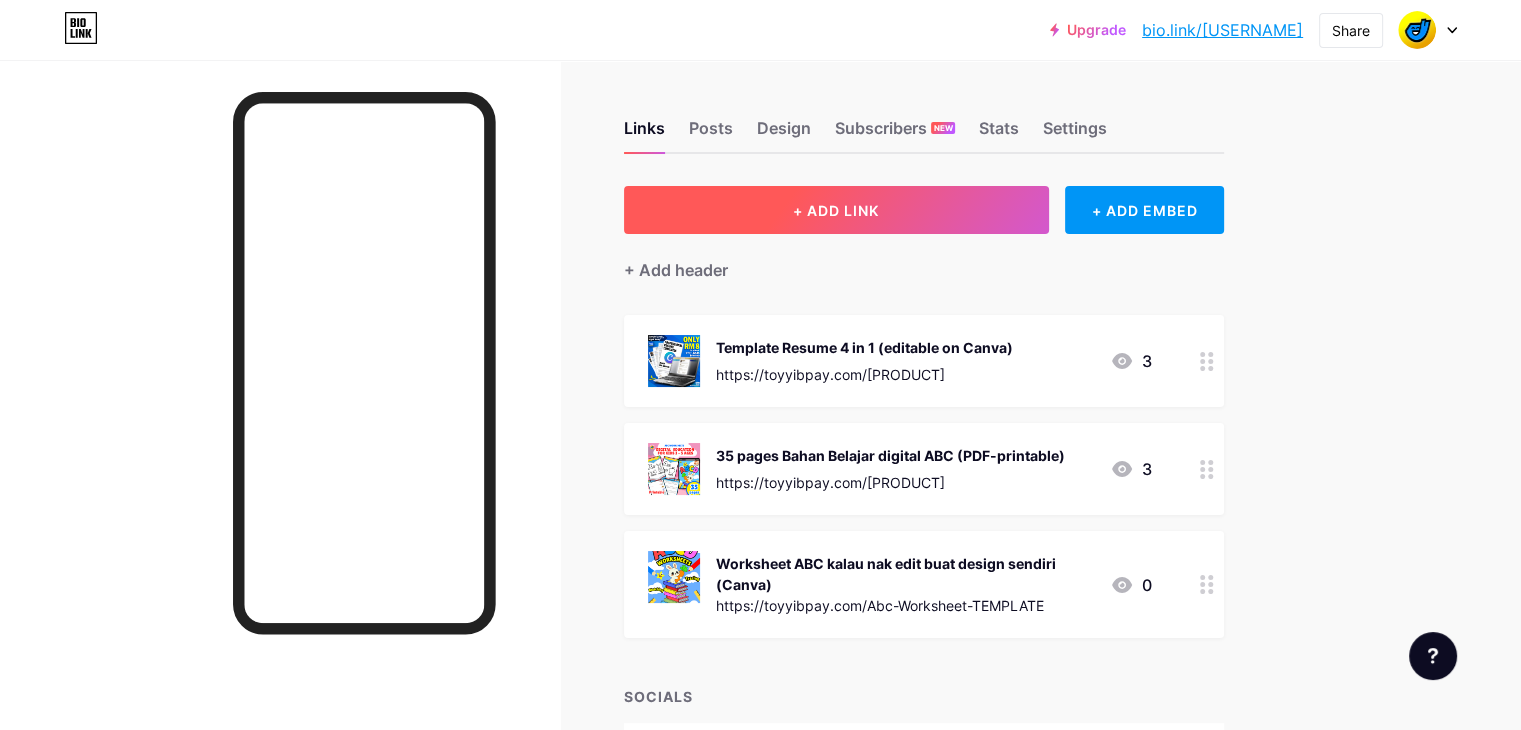 click on "+ ADD LINK" at bounding box center [836, 210] 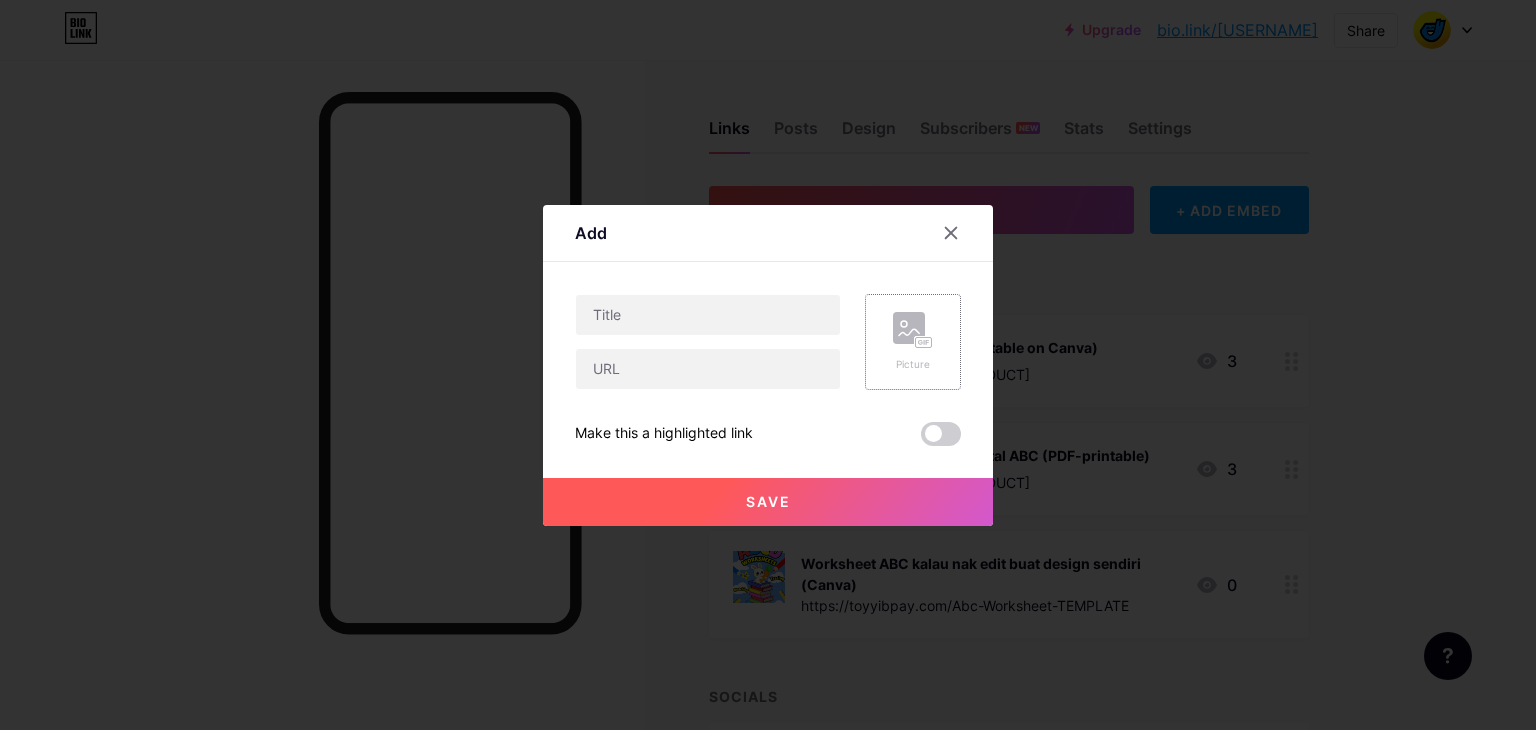 click on "Picture" at bounding box center (913, 364) 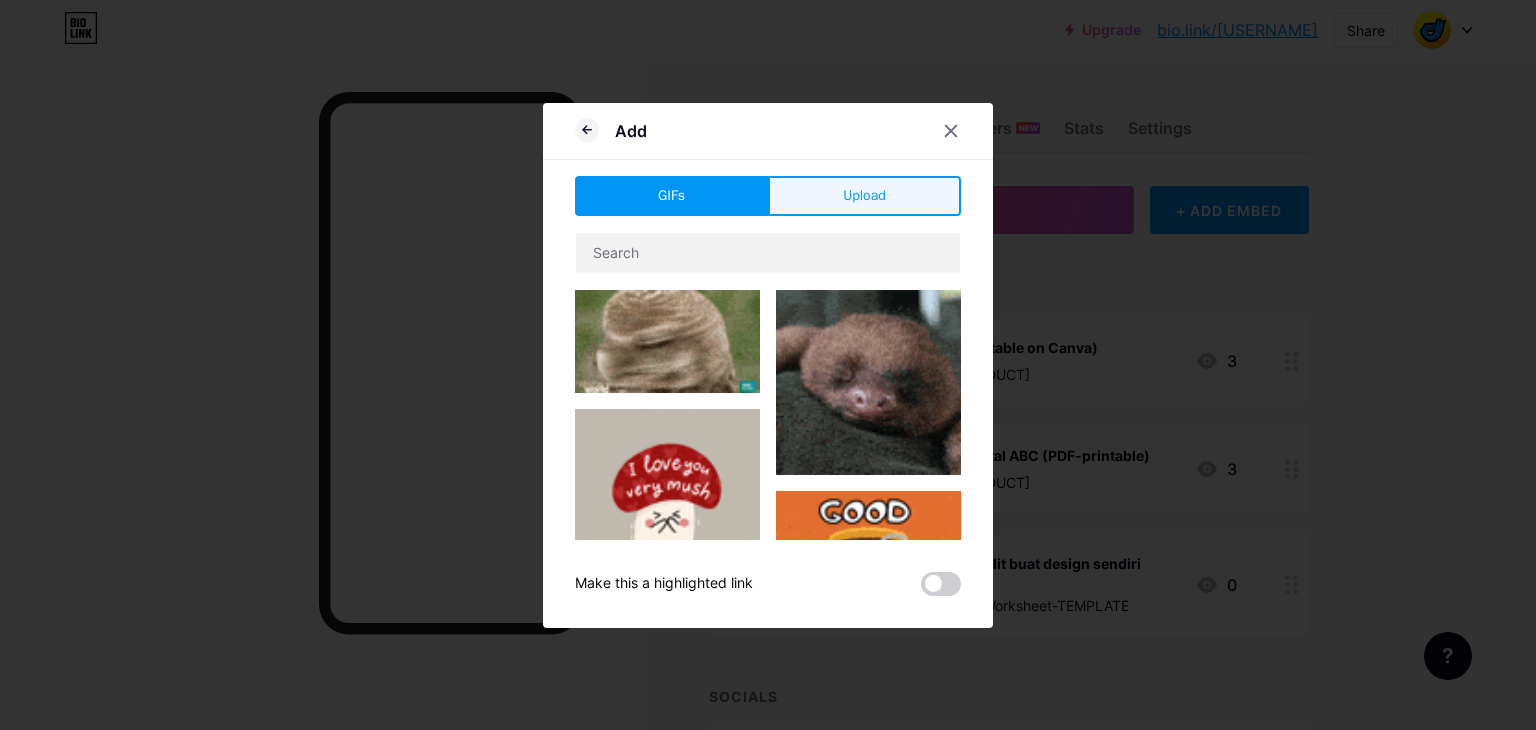 click on "Upload" at bounding box center (864, 195) 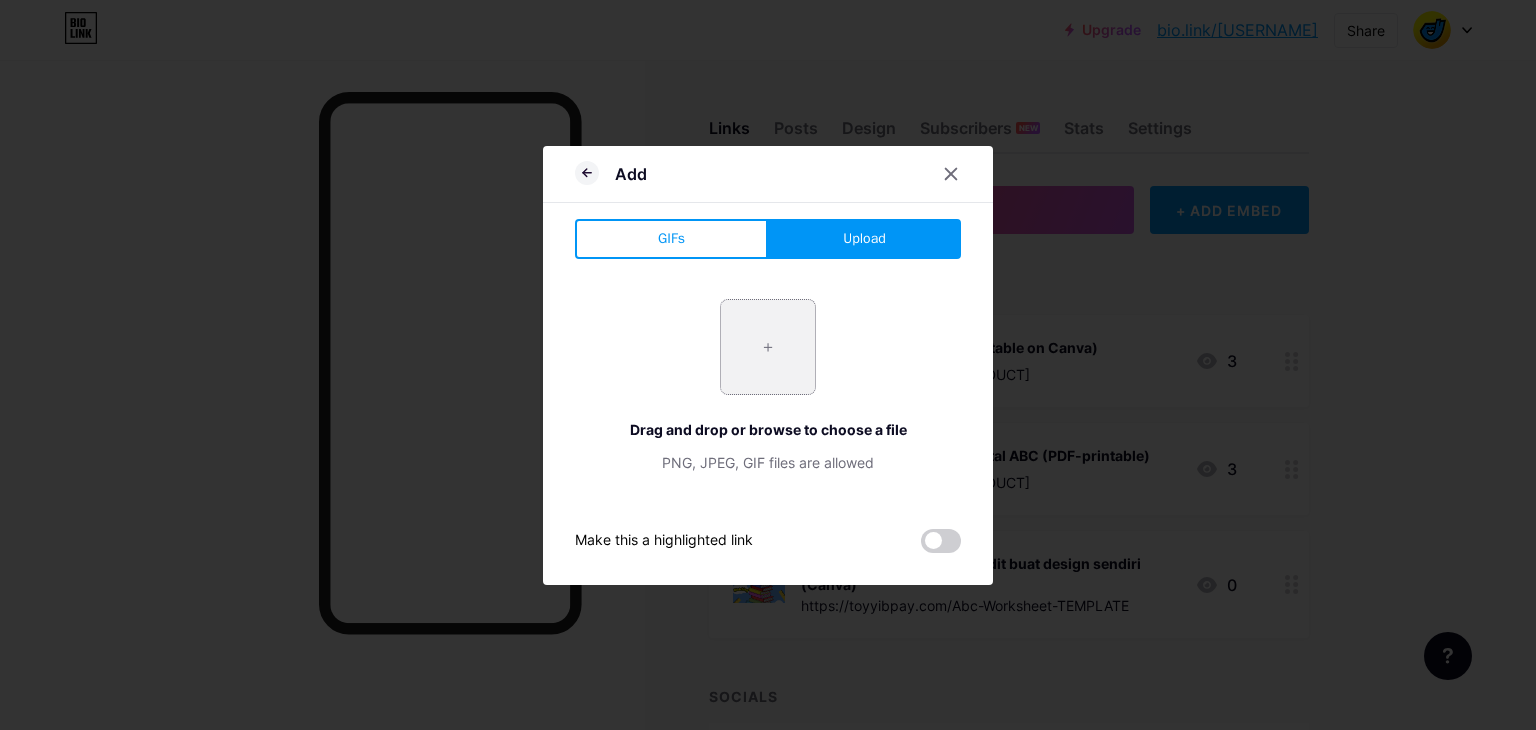 click at bounding box center (768, 347) 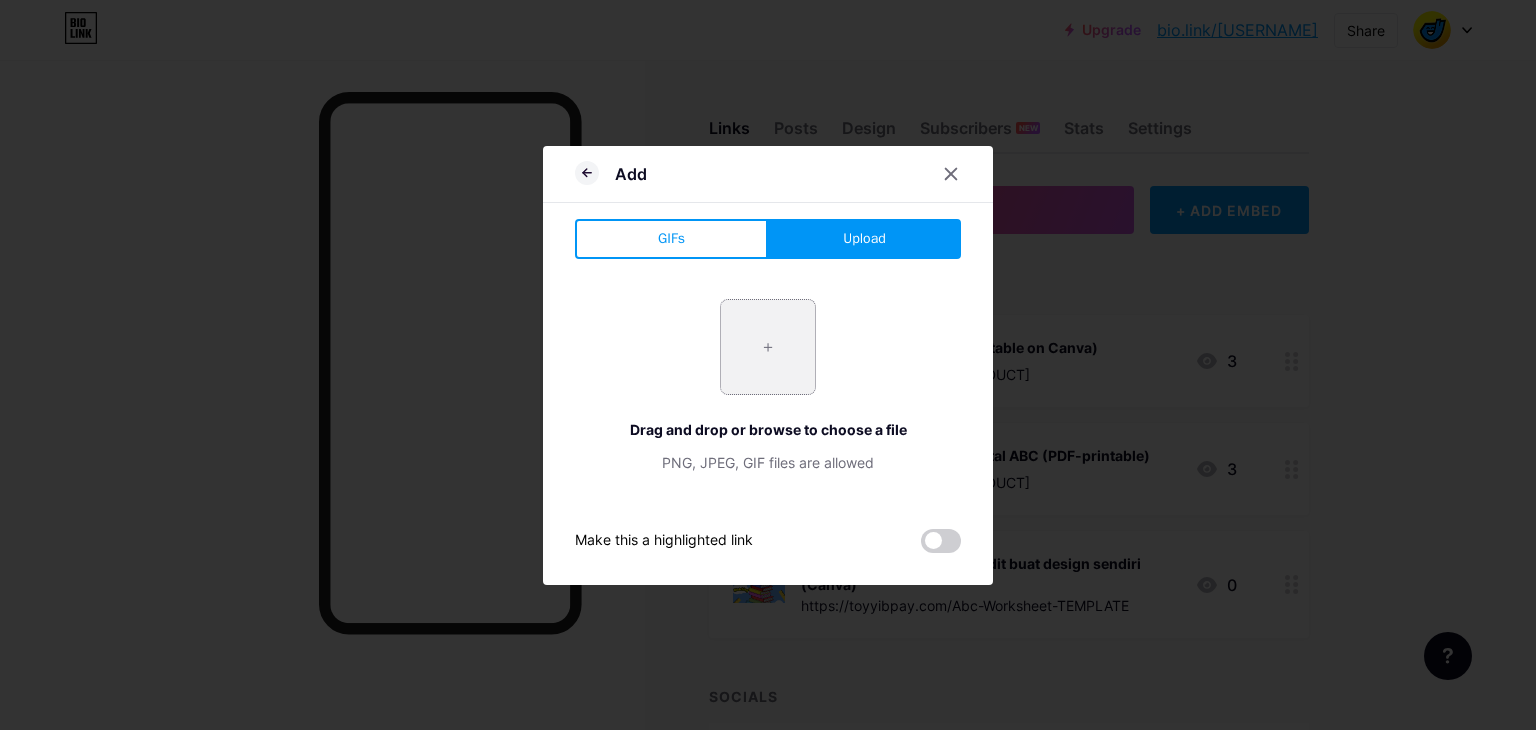 type on "C:\fakepath\Let’s Write Alphabets.png" 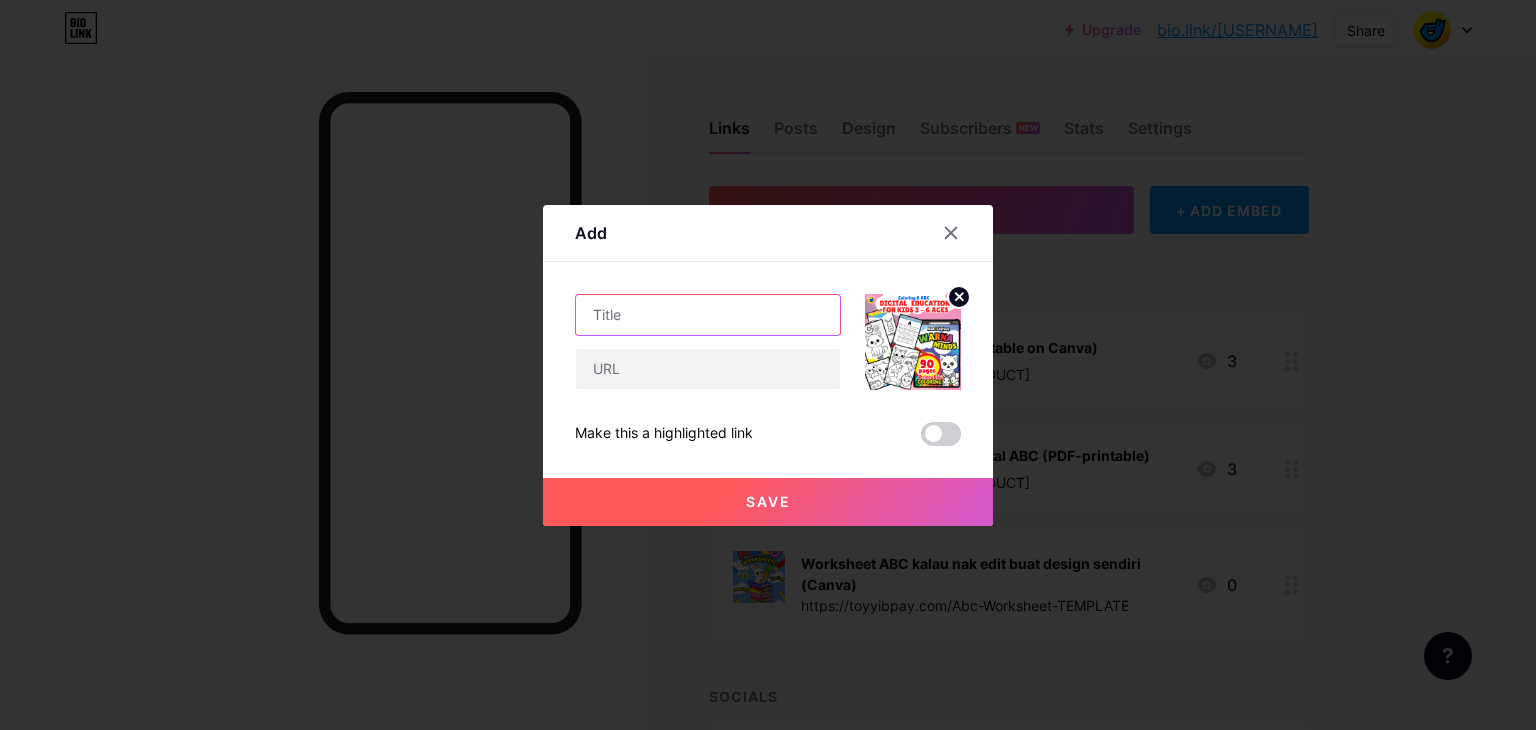 click at bounding box center (708, 315) 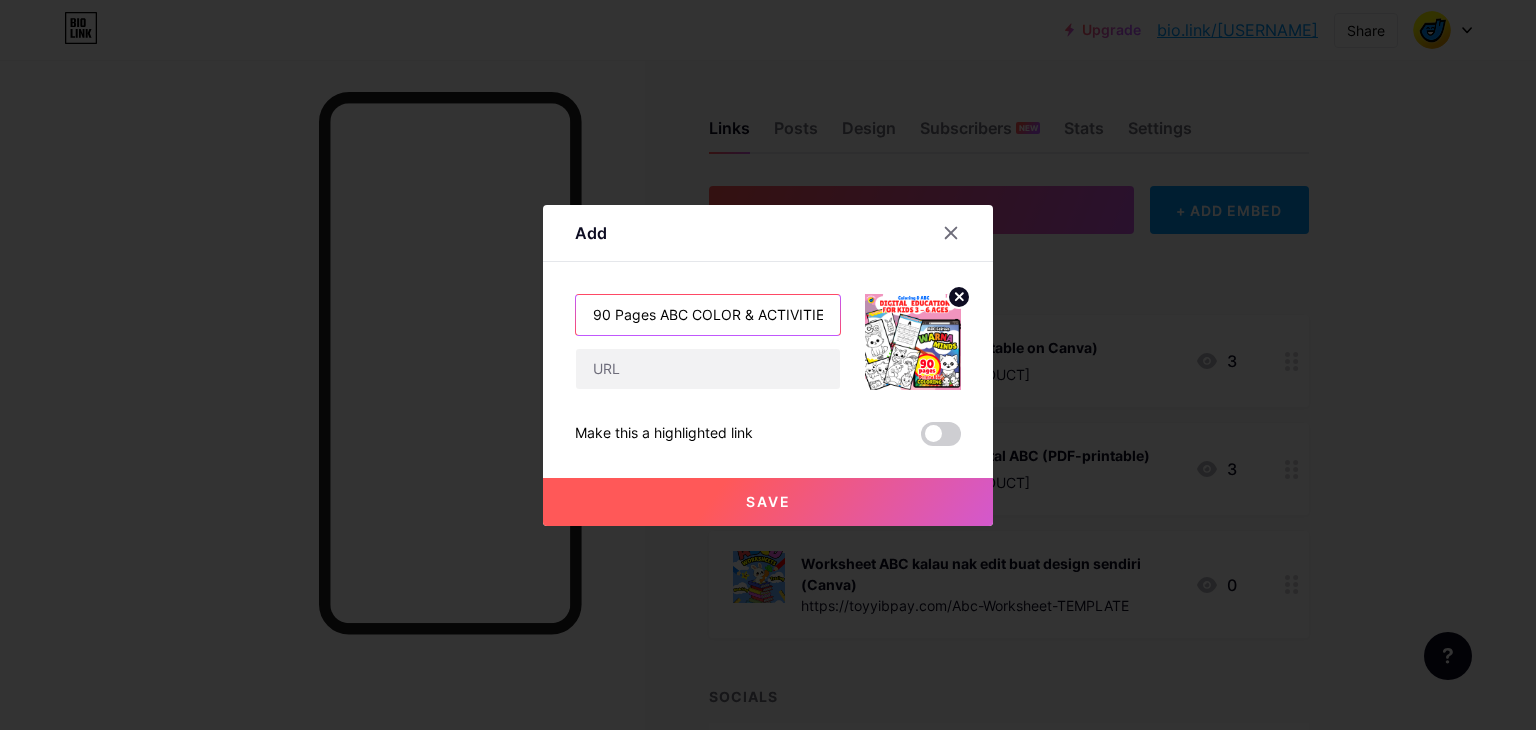 scroll, scrollTop: 0, scrollLeft: 7, axis: horizontal 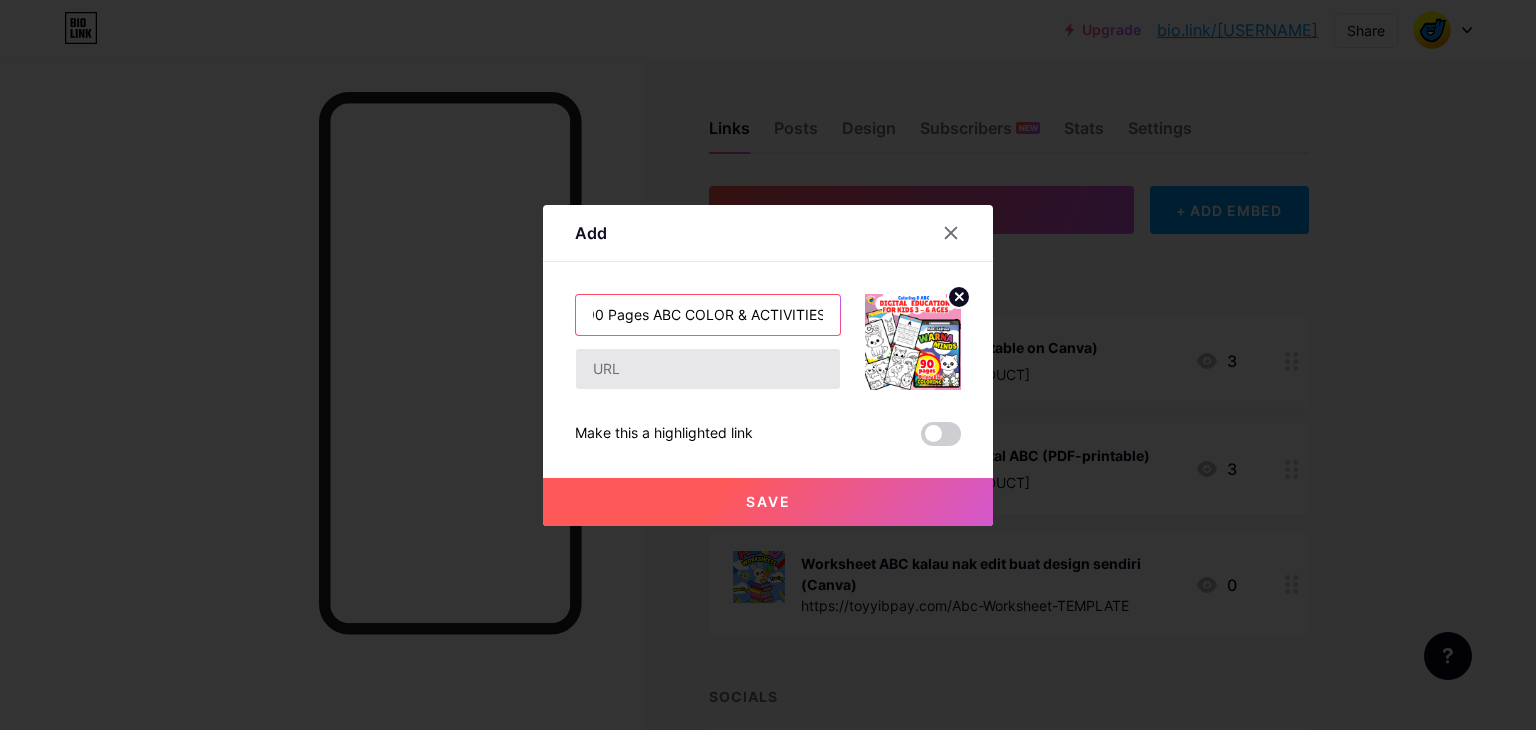 type on "90 Pages ABC COLOR & ACTIVITIES" 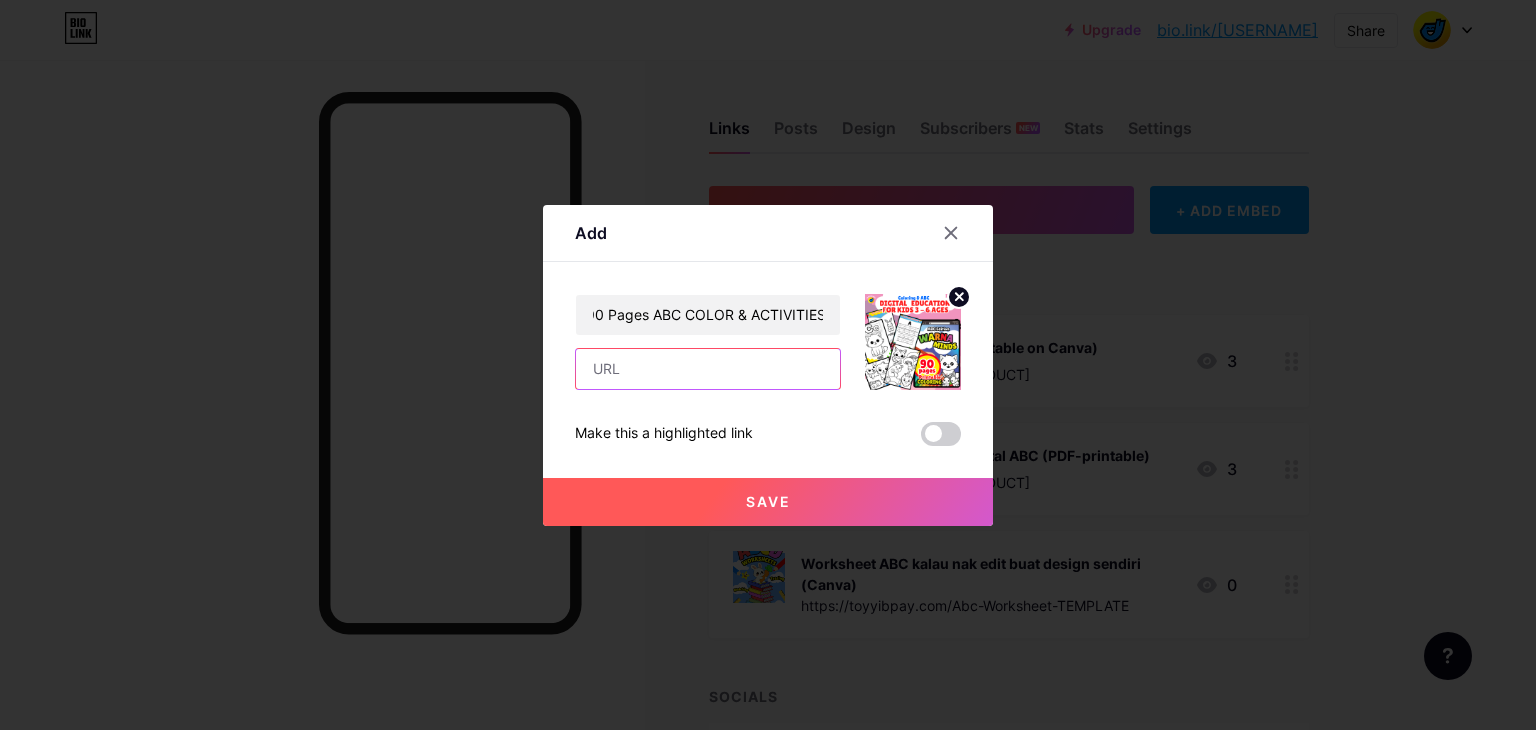 scroll, scrollTop: 0, scrollLeft: 0, axis: both 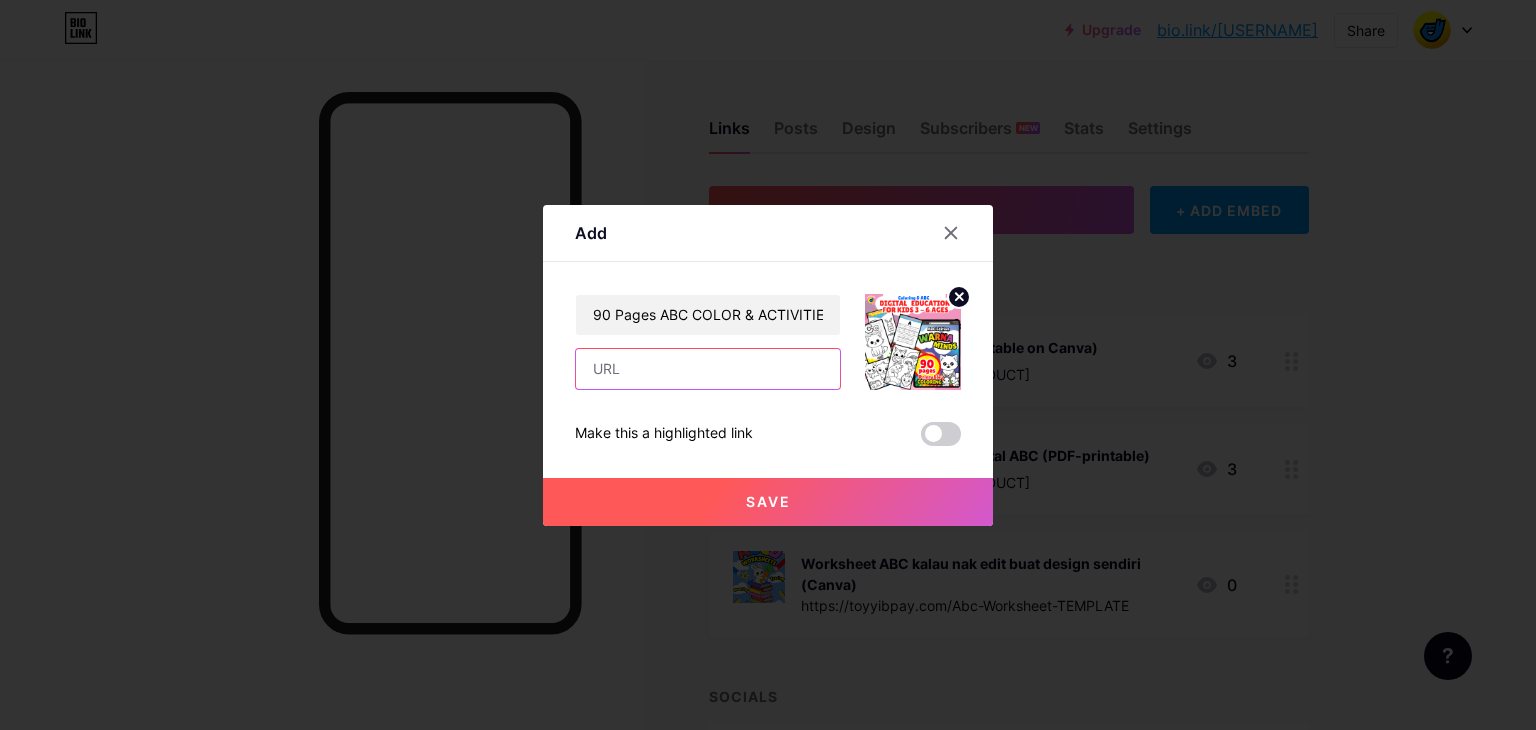 click at bounding box center (708, 369) 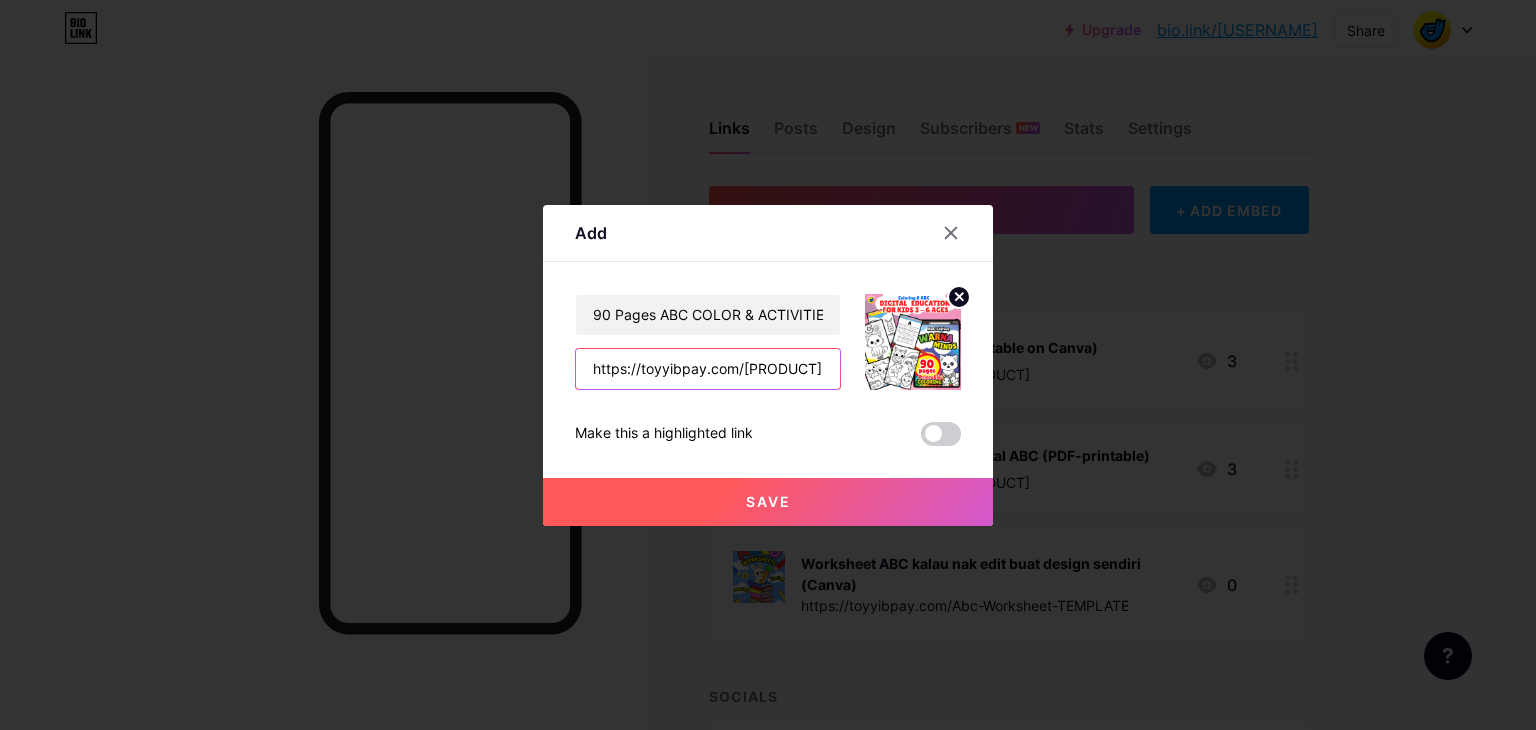 scroll, scrollTop: 0, scrollLeft: 120, axis: horizontal 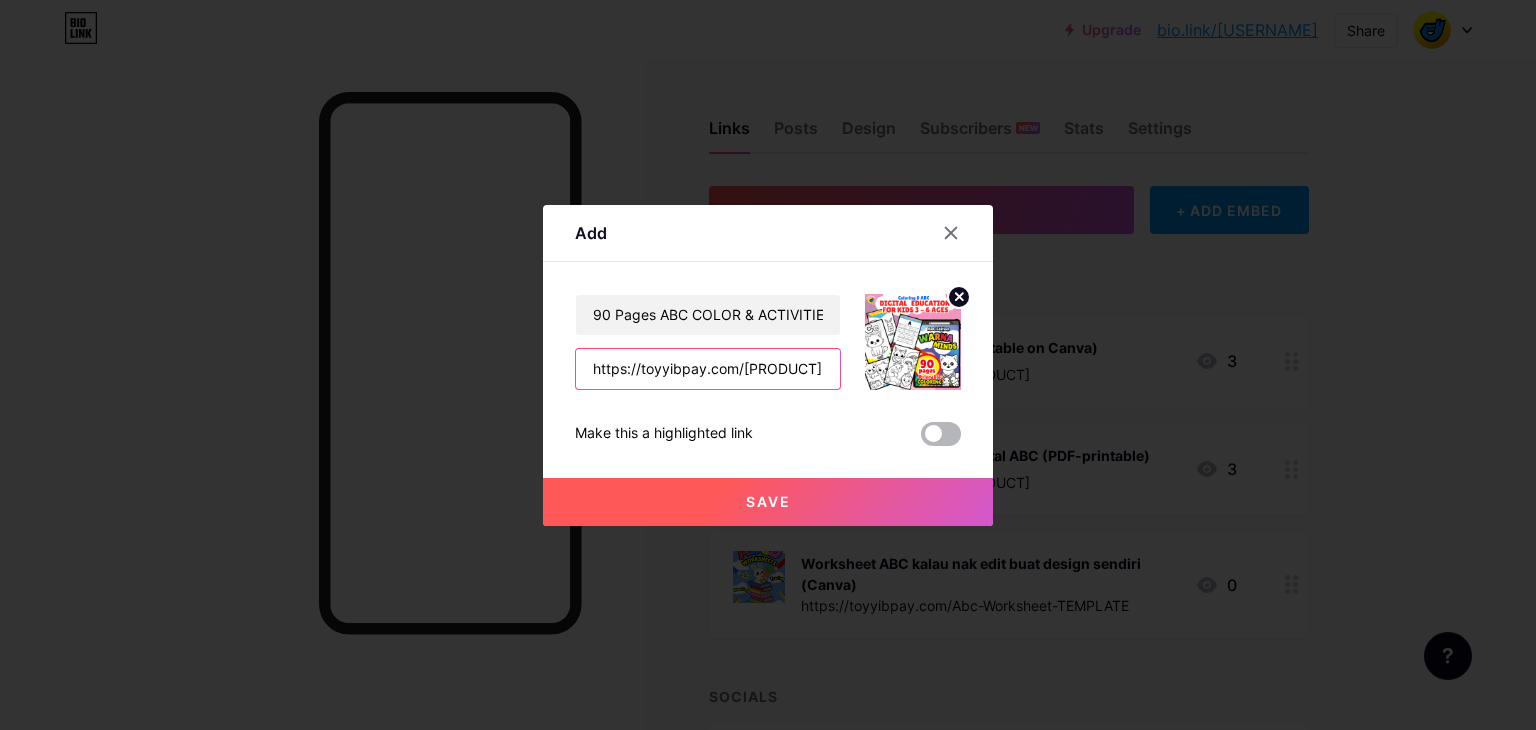 type on "https://toyyibpay.com/[PRODUCT]" 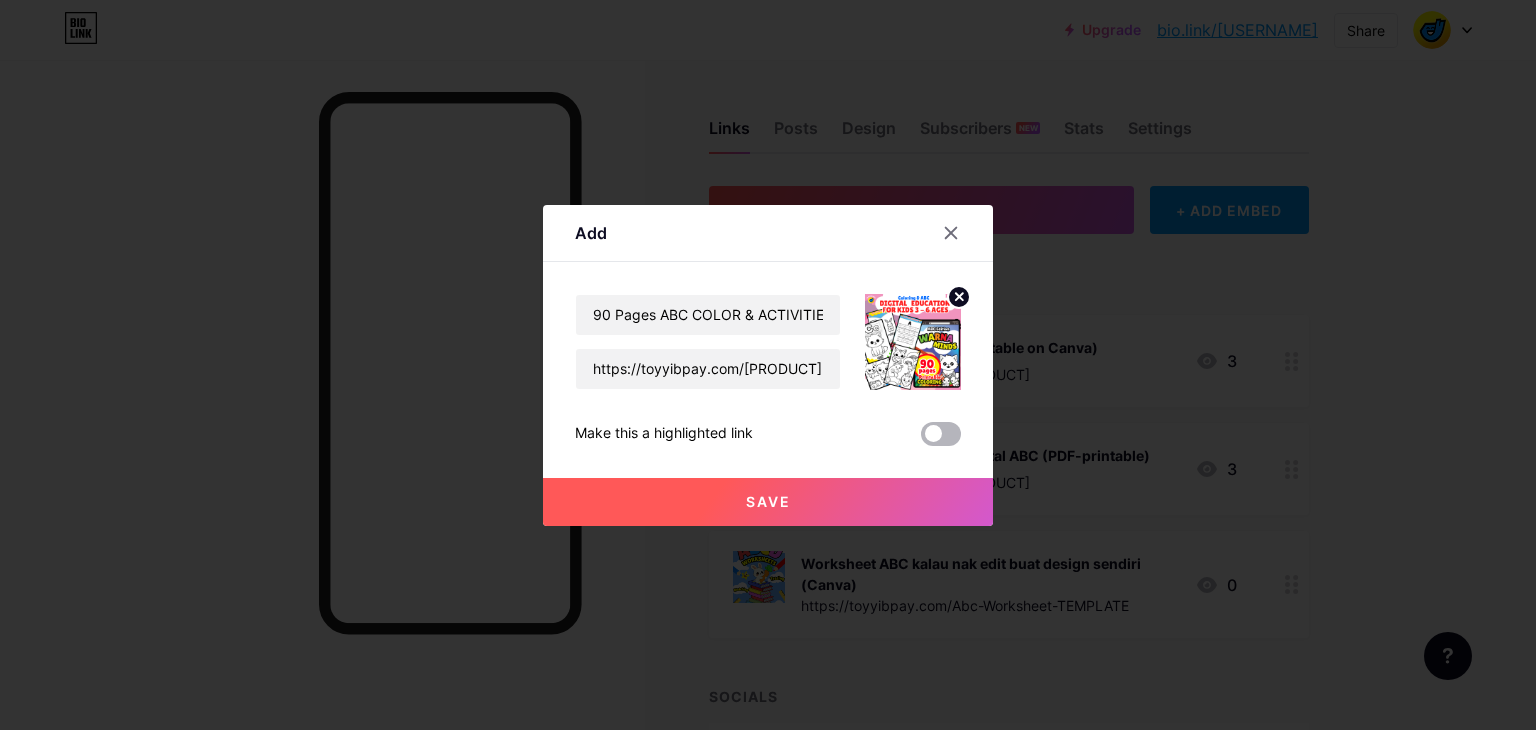 click at bounding box center [941, 434] 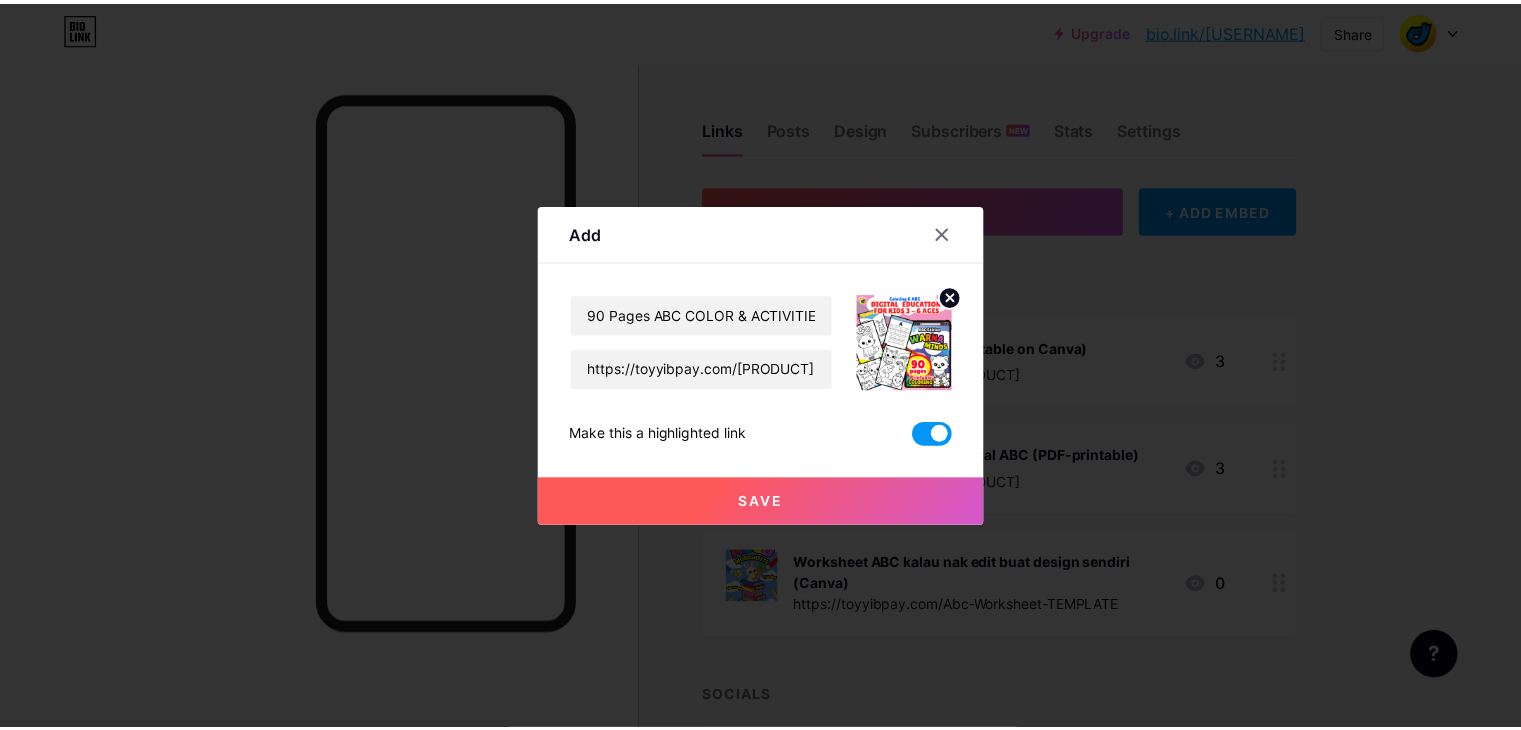 scroll, scrollTop: 0, scrollLeft: 0, axis: both 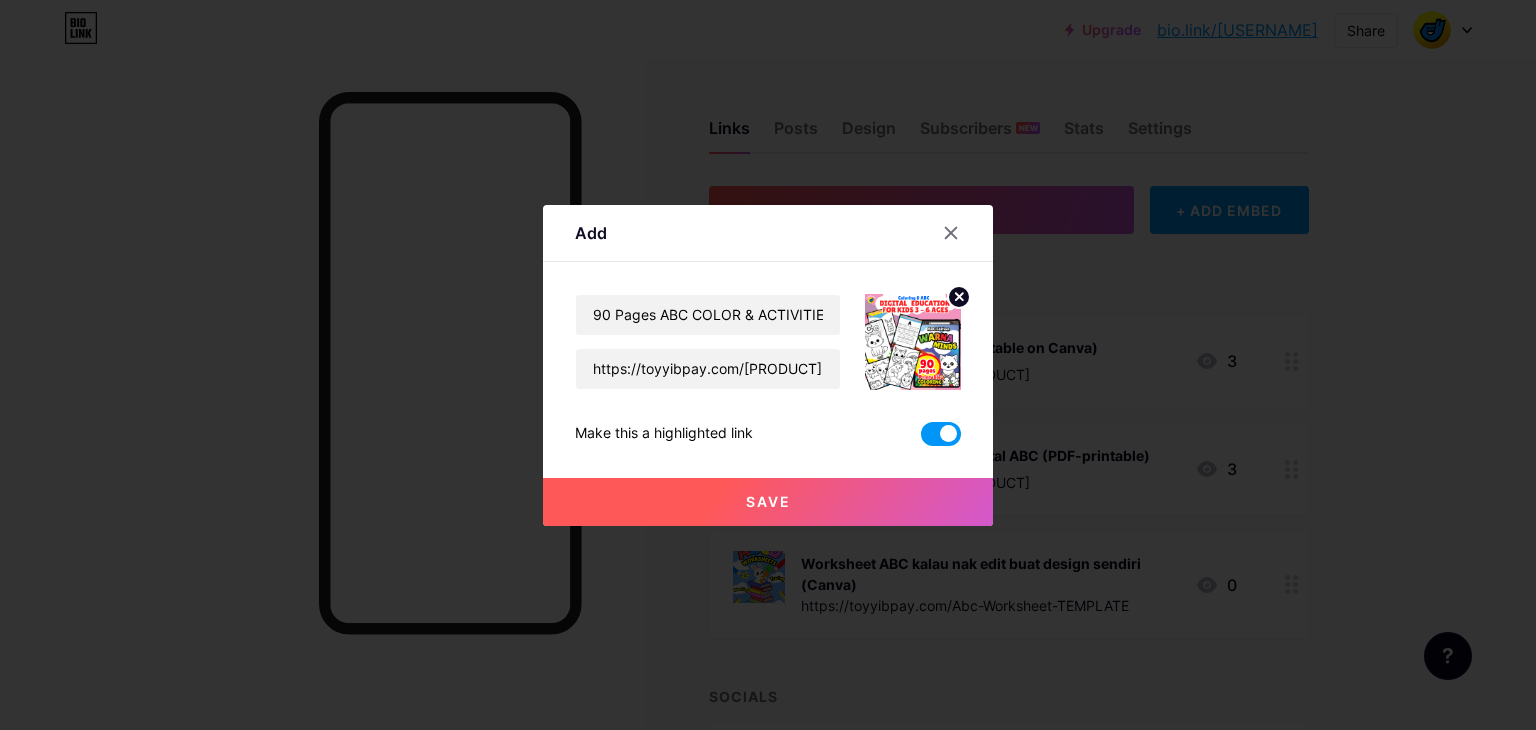 click on "Save" at bounding box center [768, 502] 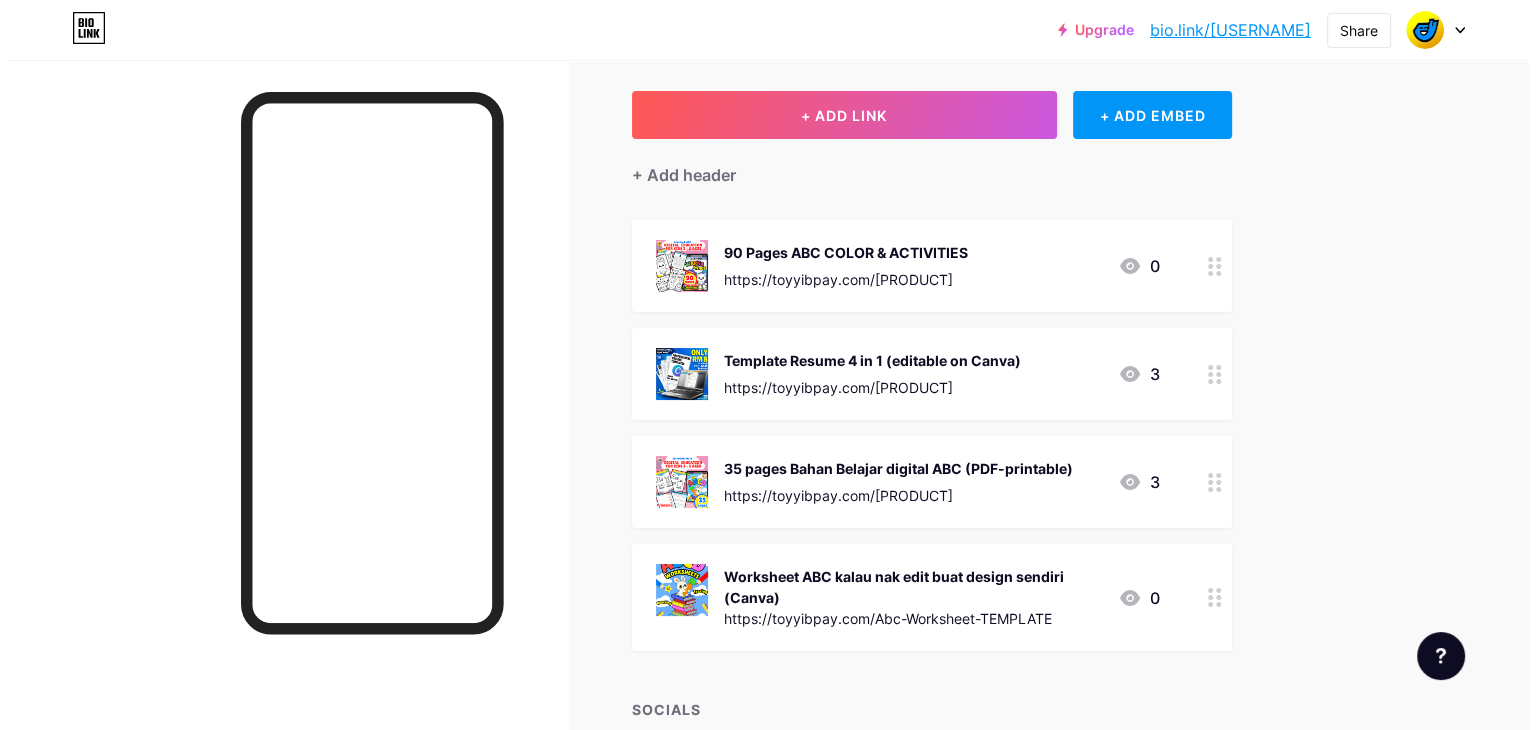 scroll, scrollTop: 100, scrollLeft: 0, axis: vertical 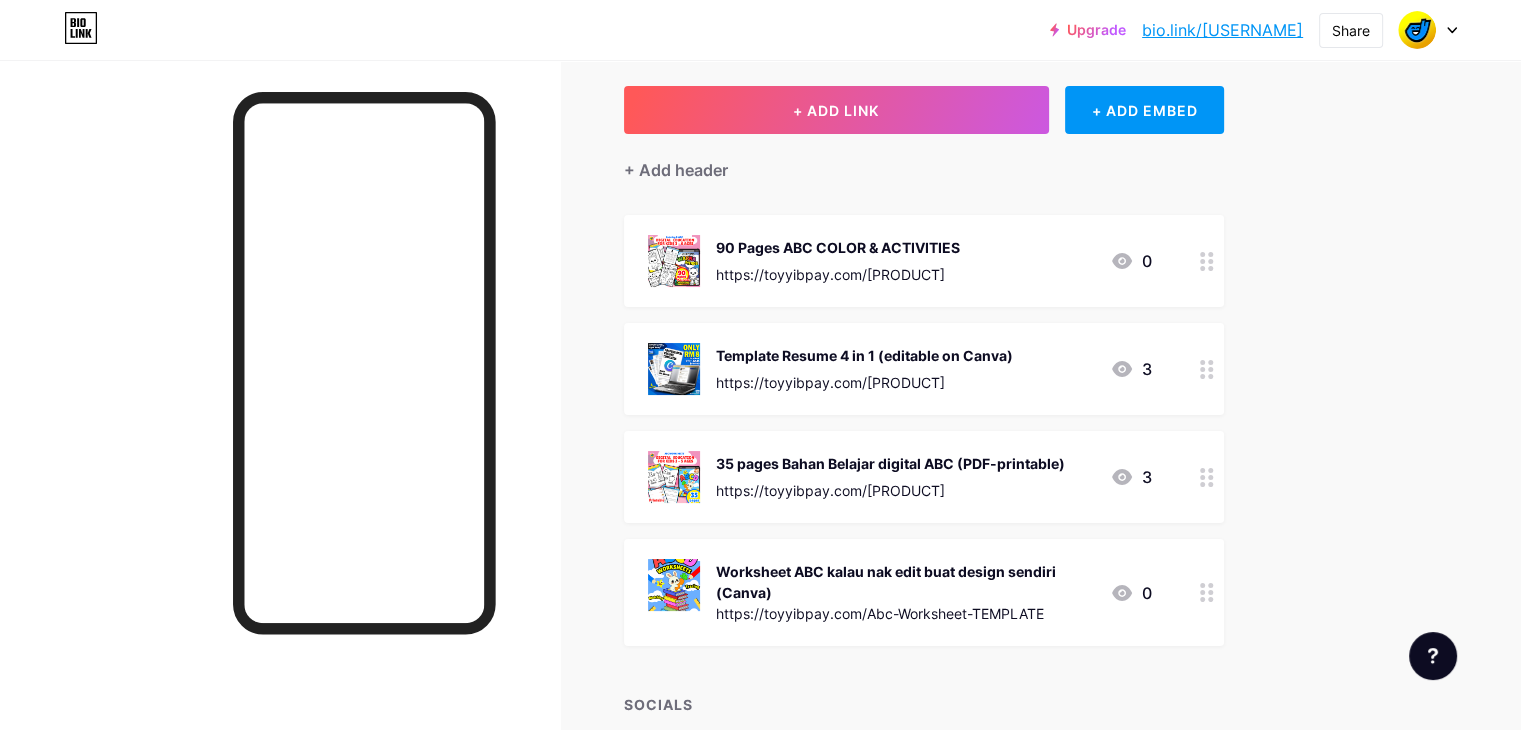 click on "https://toyyibpay.com/[PRODUCT]" at bounding box center (838, 274) 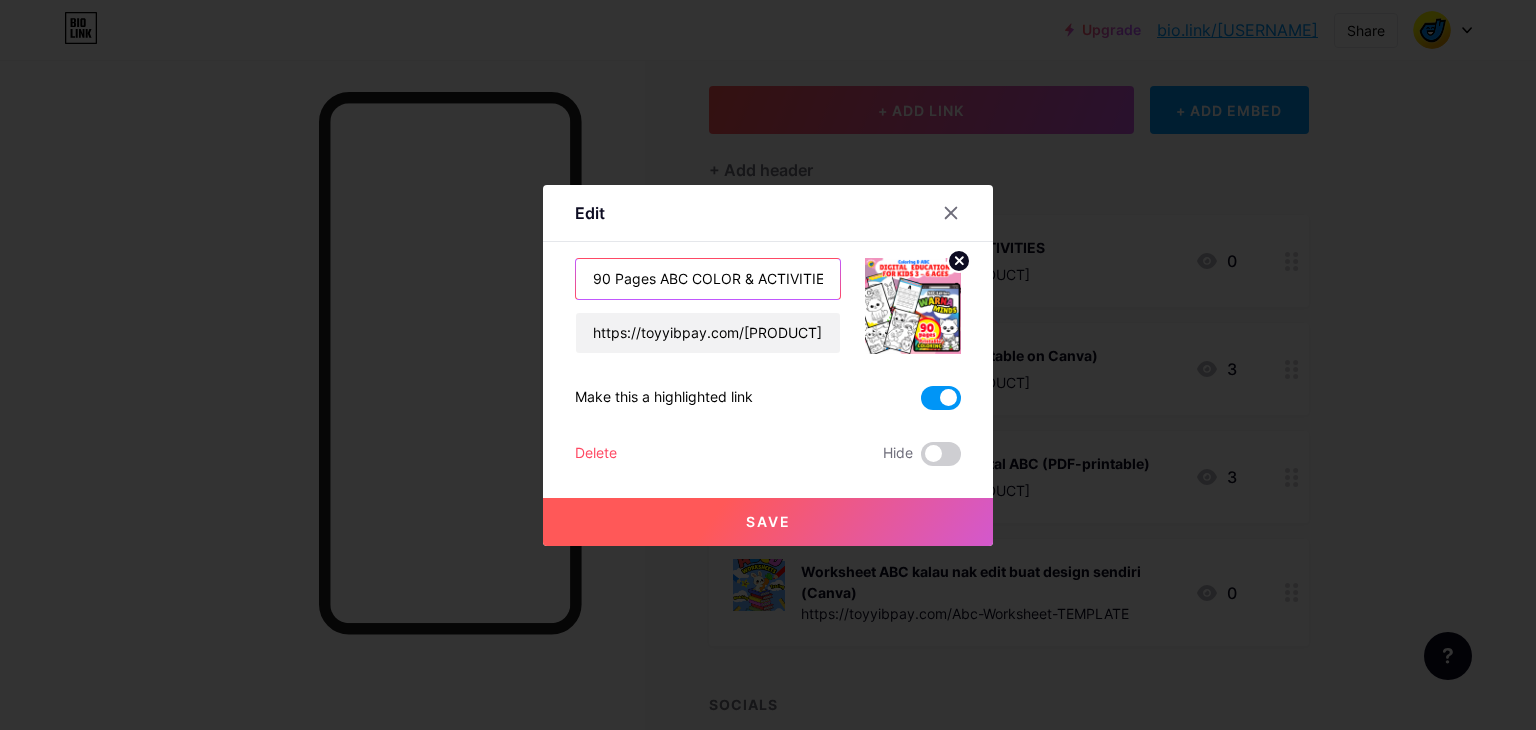 click on "90 Pages ABC COLOR & ACTIVITIES" at bounding box center (708, 279) 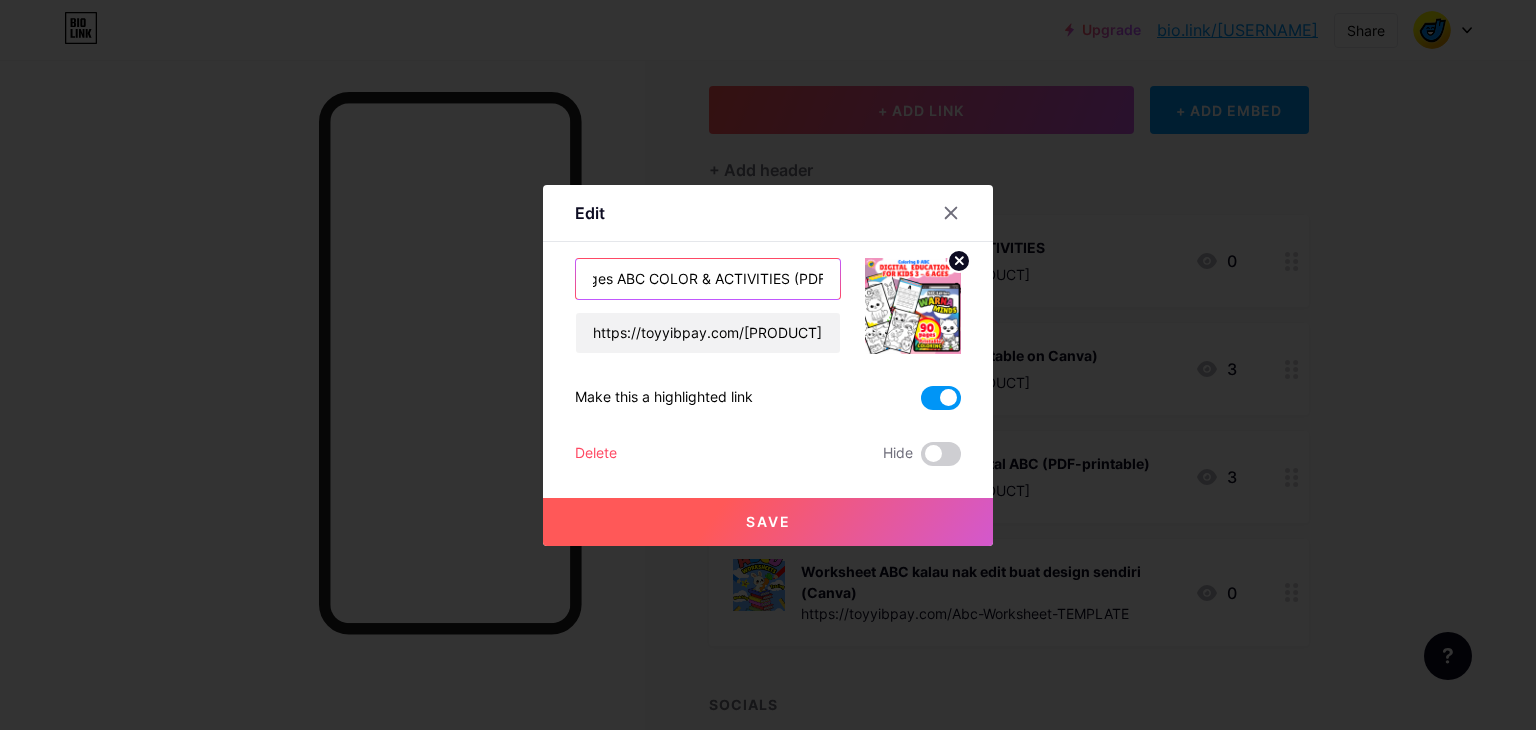scroll, scrollTop: 0, scrollLeft: 48, axis: horizontal 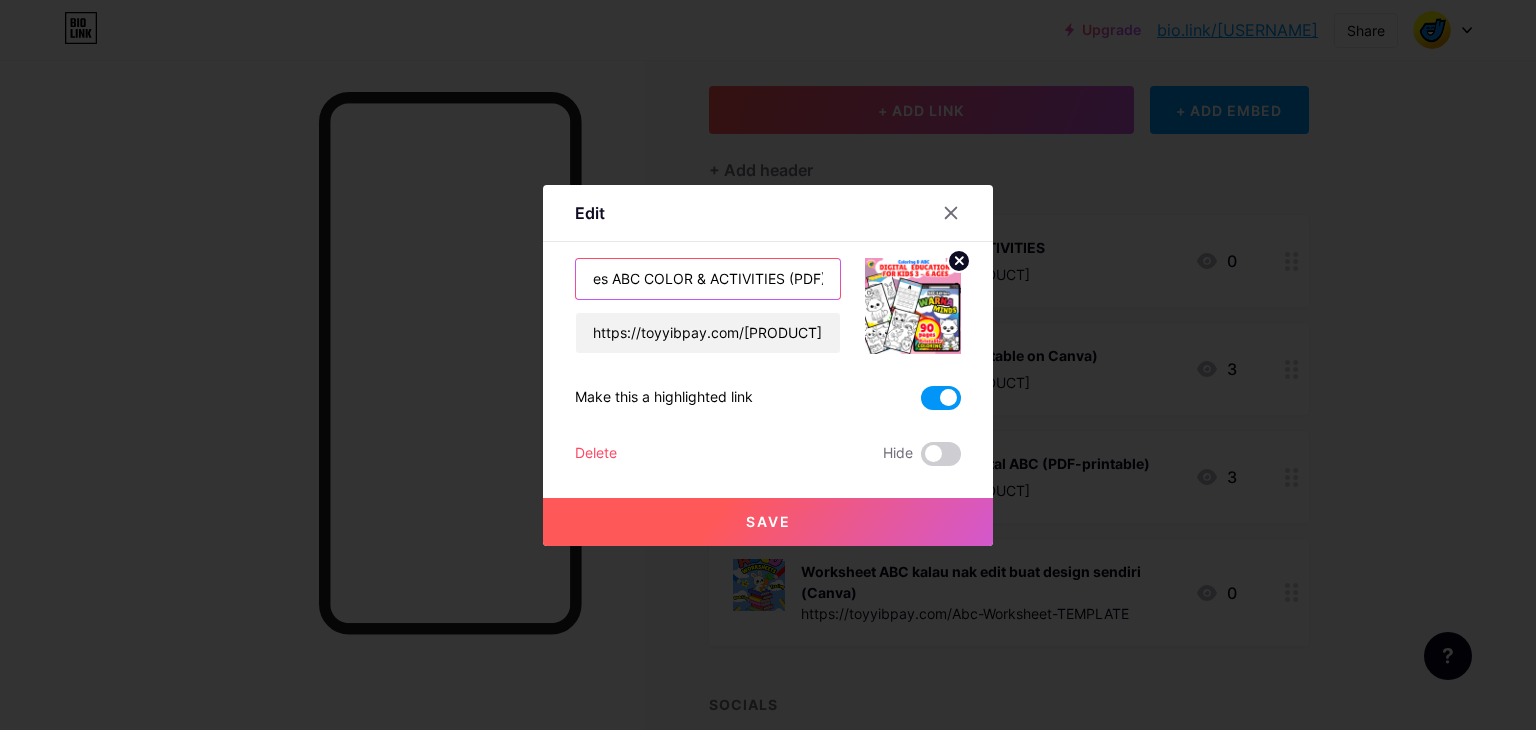 click on "90 Pages ABC COLOR & ACTIVITIES (PDF)" at bounding box center (708, 279) 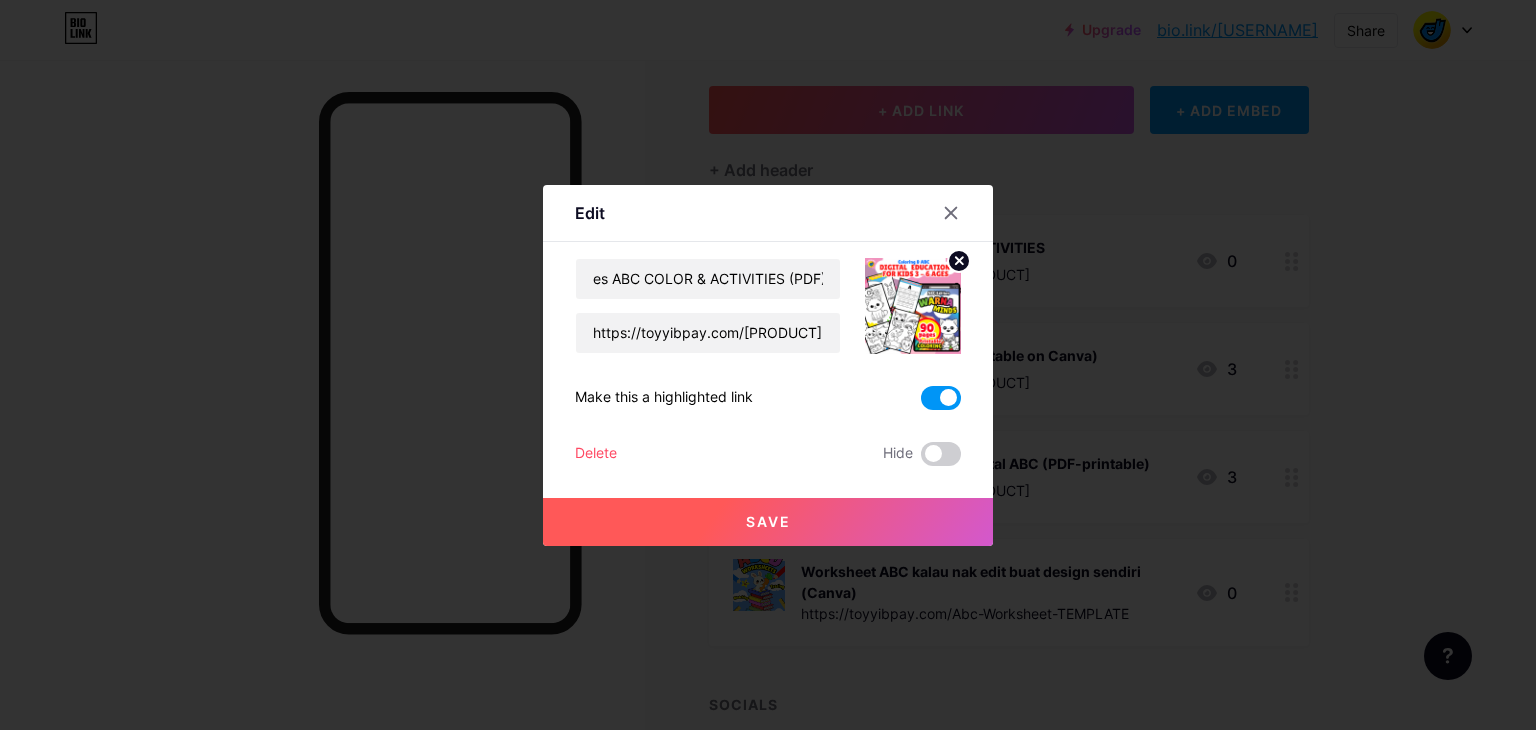 click on "Save" at bounding box center (768, 521) 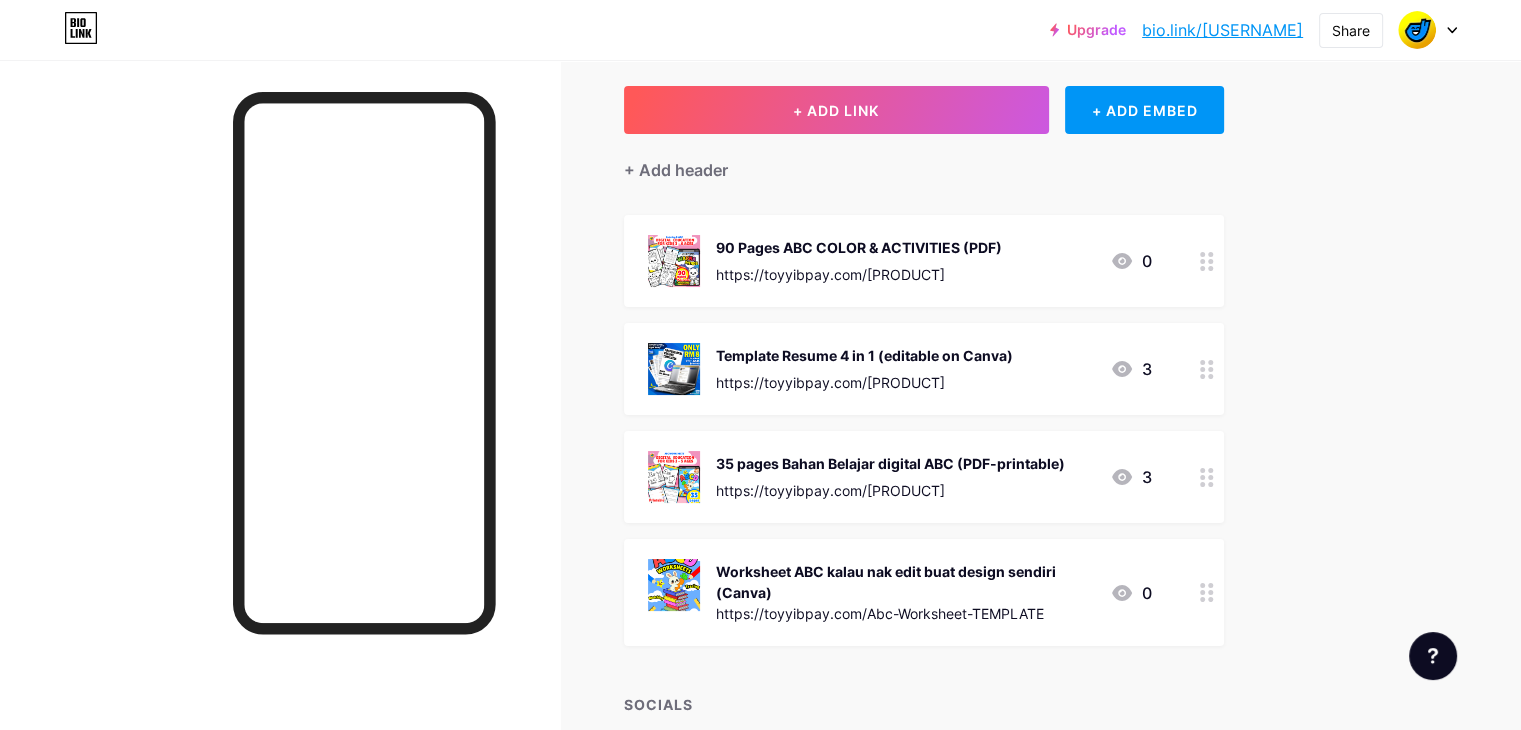 drag, startPoint x: 514, startPoint y: 86, endPoint x: 692, endPoint y: 525, distance: 473.71405 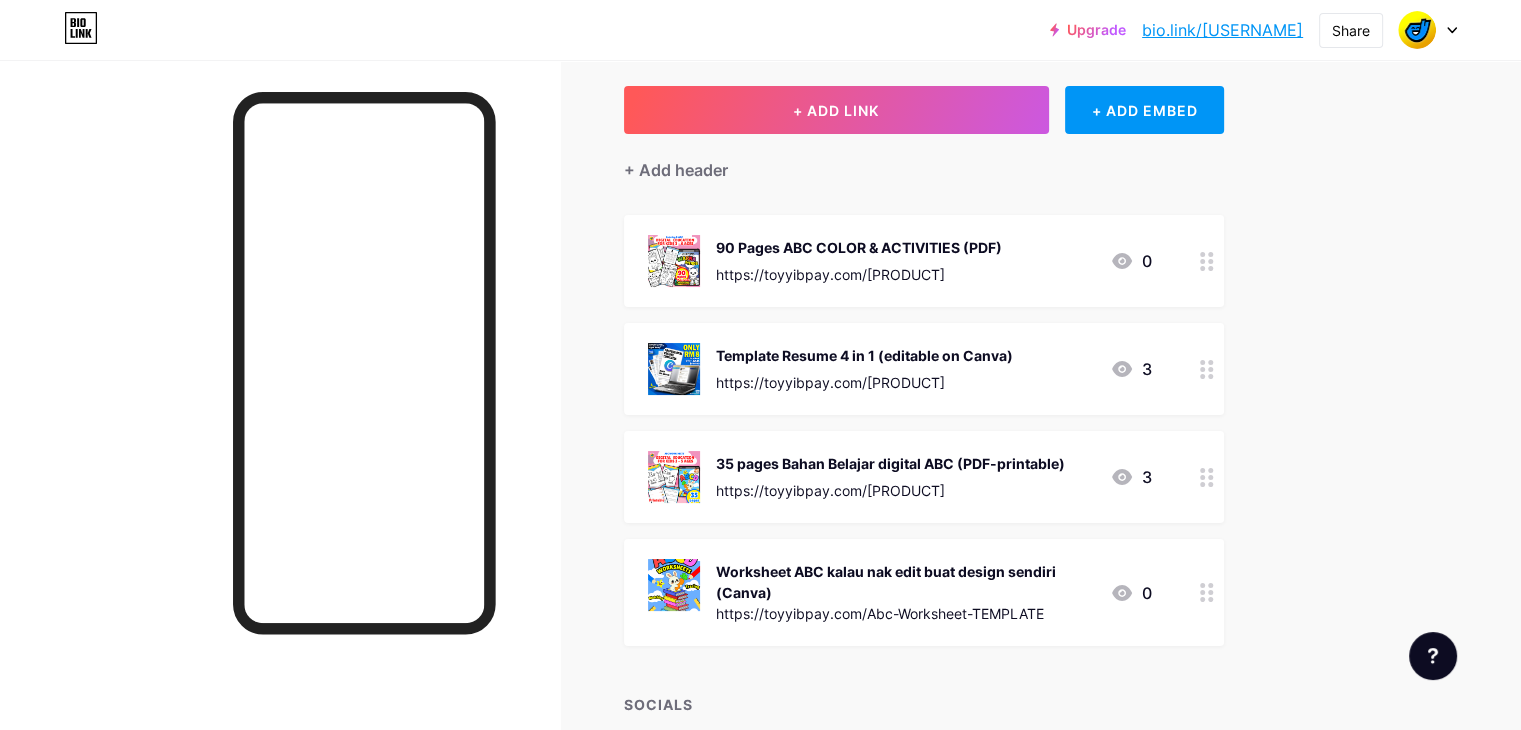 click on "Links
Posts
Design
Subscribers
NEW
Stats
Settings       + ADD LINK     + ADD EMBED
+ Add header
90 Pages ABC COLOR & ACTIVITIES (PDF)
https://toyyibpay.com/[PRODUCT]
0
Template Resume 4 in 1 (editable on Canva)
https://toyyibpay.com/[PRODUCT]
3
35 pages Bahan Belajar digital ABC (PDF-printable)
https://toyyibpay.com/[PRODUCT]
3
Worksheet ABC kalau nak edit buat design sendiri (Canva)
https://toyyibpay.com/[PRODUCT]
0
SOCIALS
instagram
@[USERNAME]
whatsapp" at bounding box center (654, 479) 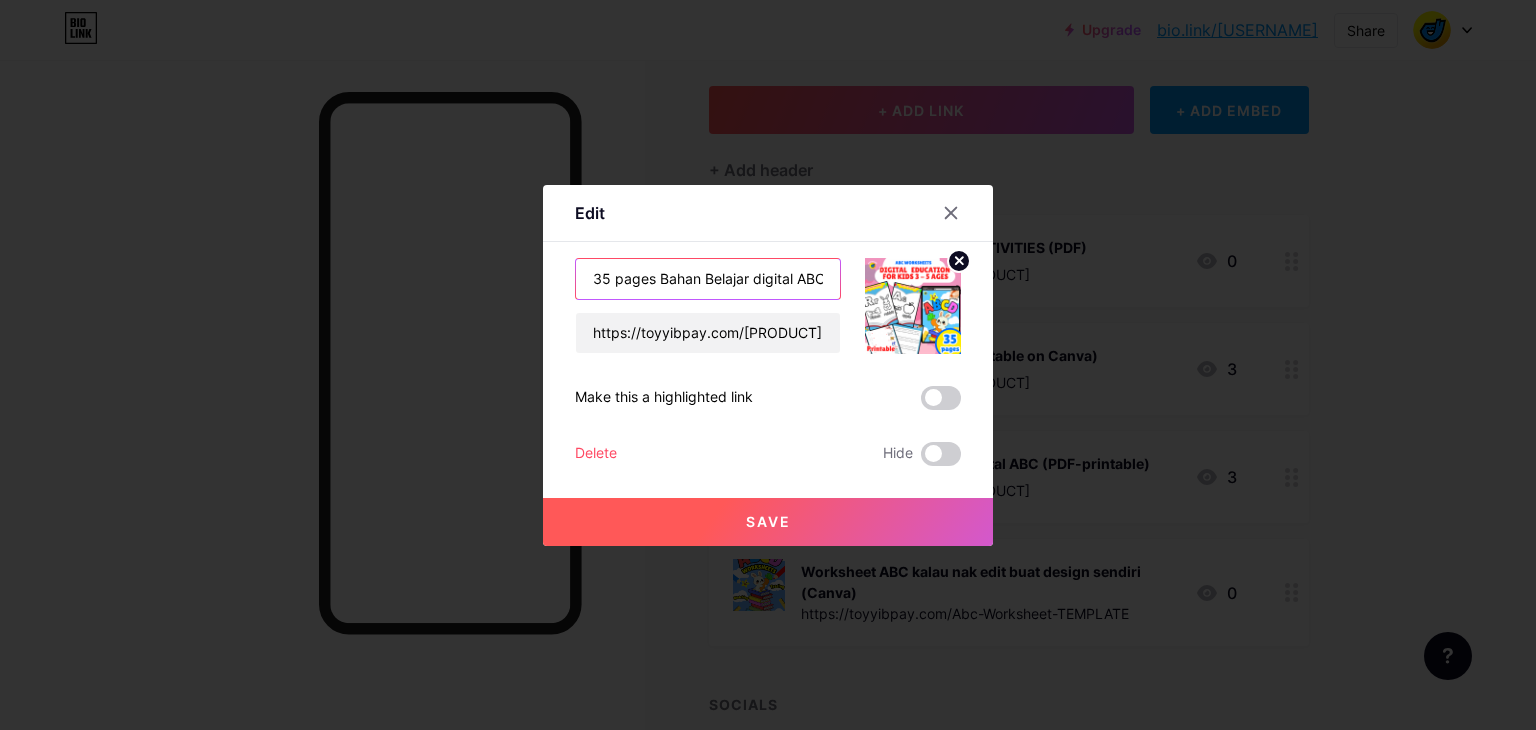 click on "35 pages Bahan Belajar digital ABC (PDF-printable)" at bounding box center [708, 279] 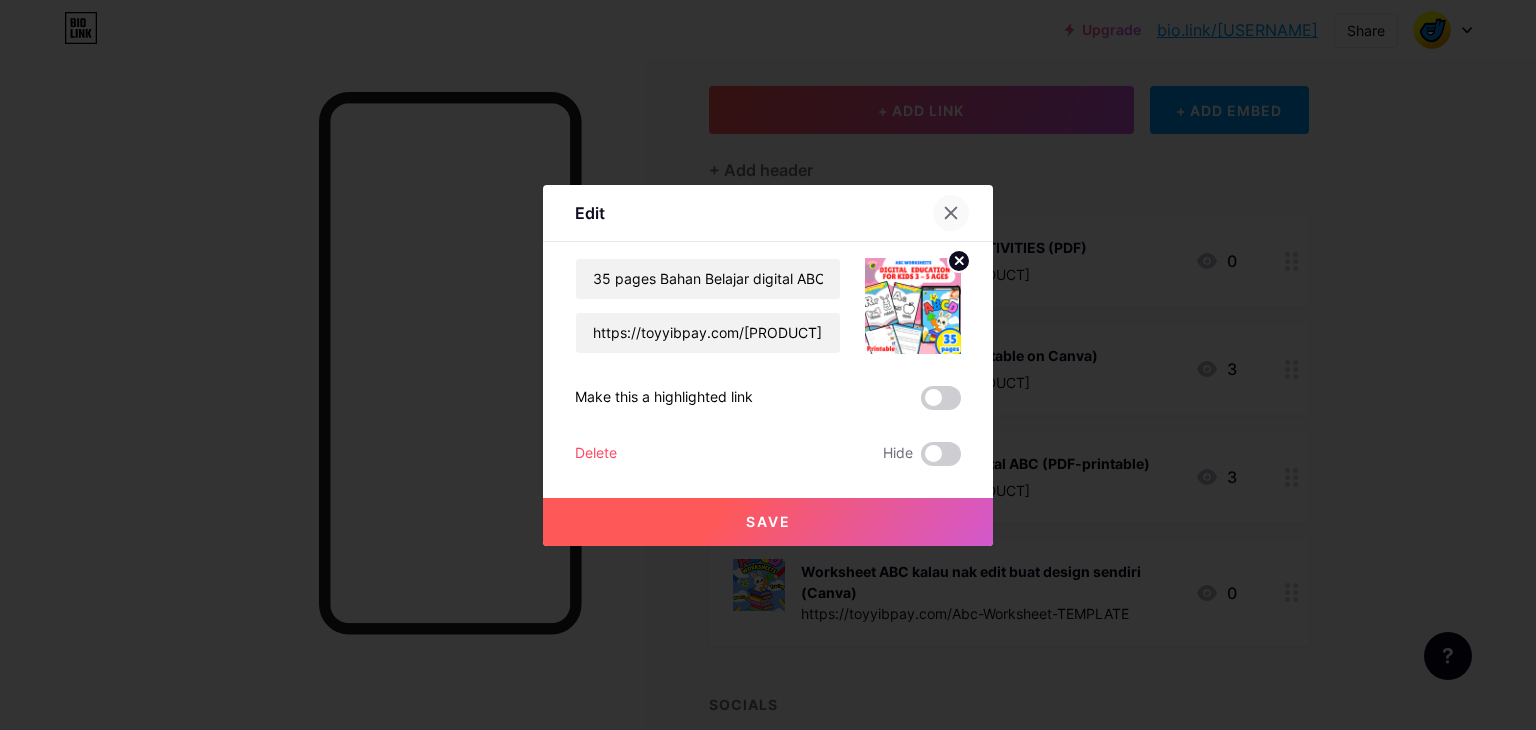 click 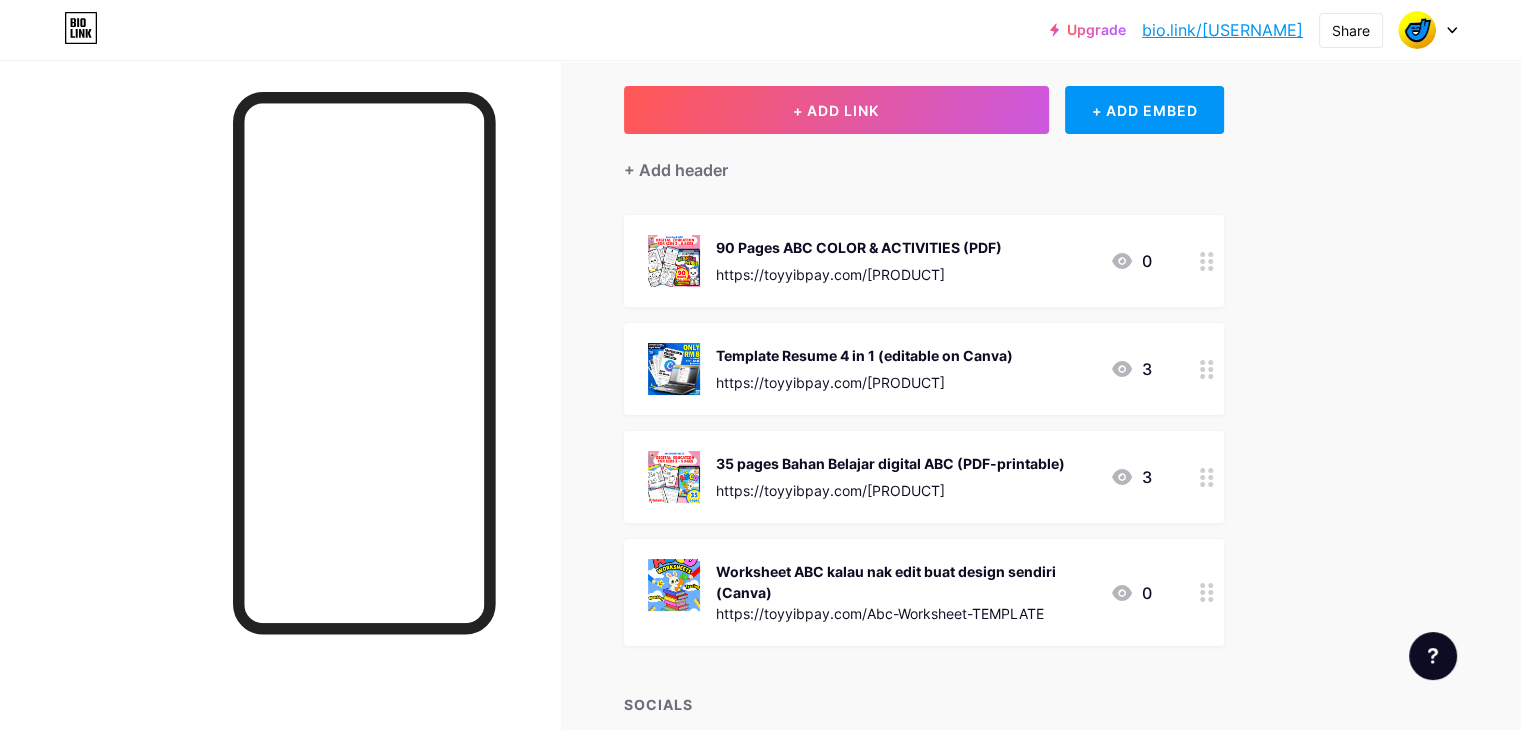 click on "35 pages Bahan Belajar digital ABC (PDF-printable)" at bounding box center (890, 463) 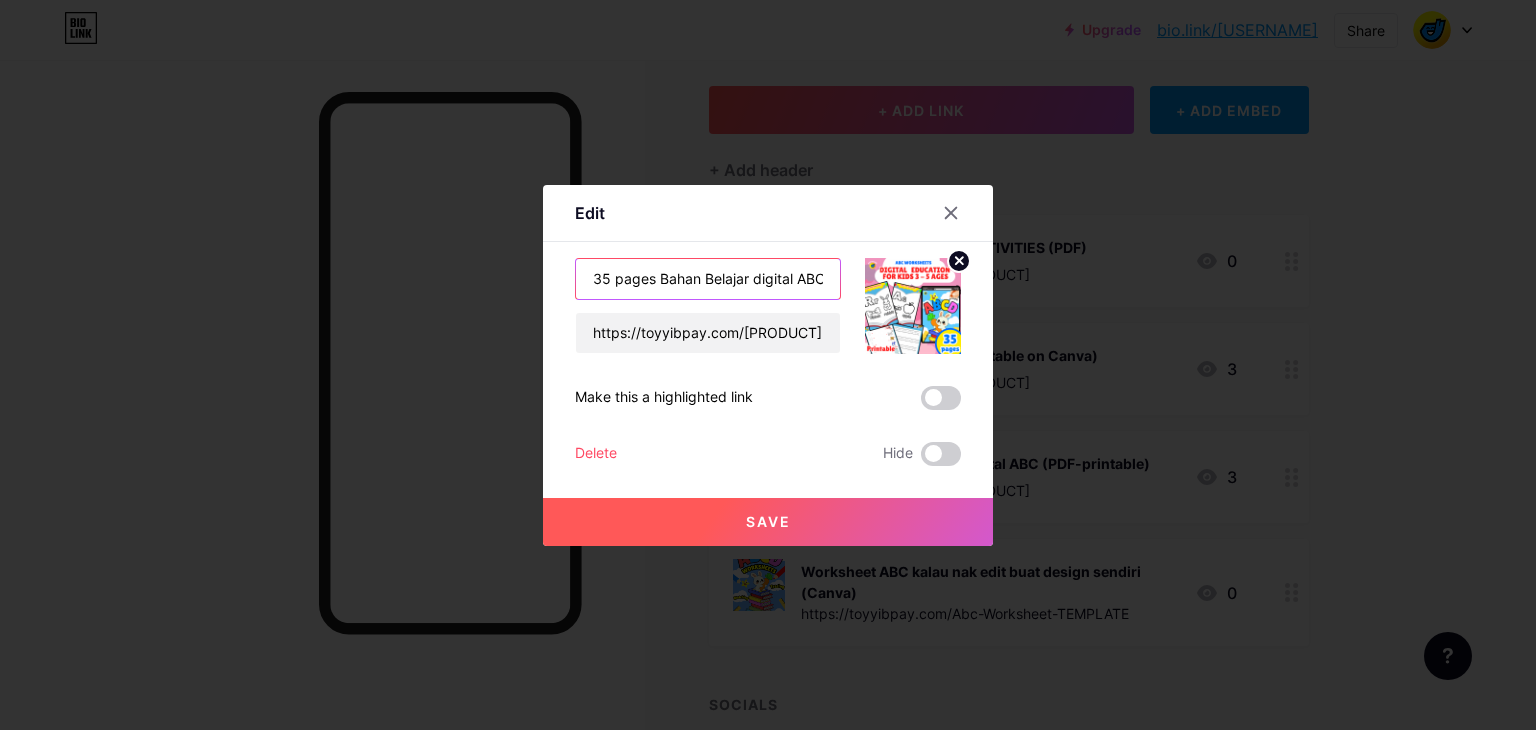 click on "35 pages Bahan Belajar digital ABC (PDF-printable)" at bounding box center [708, 279] 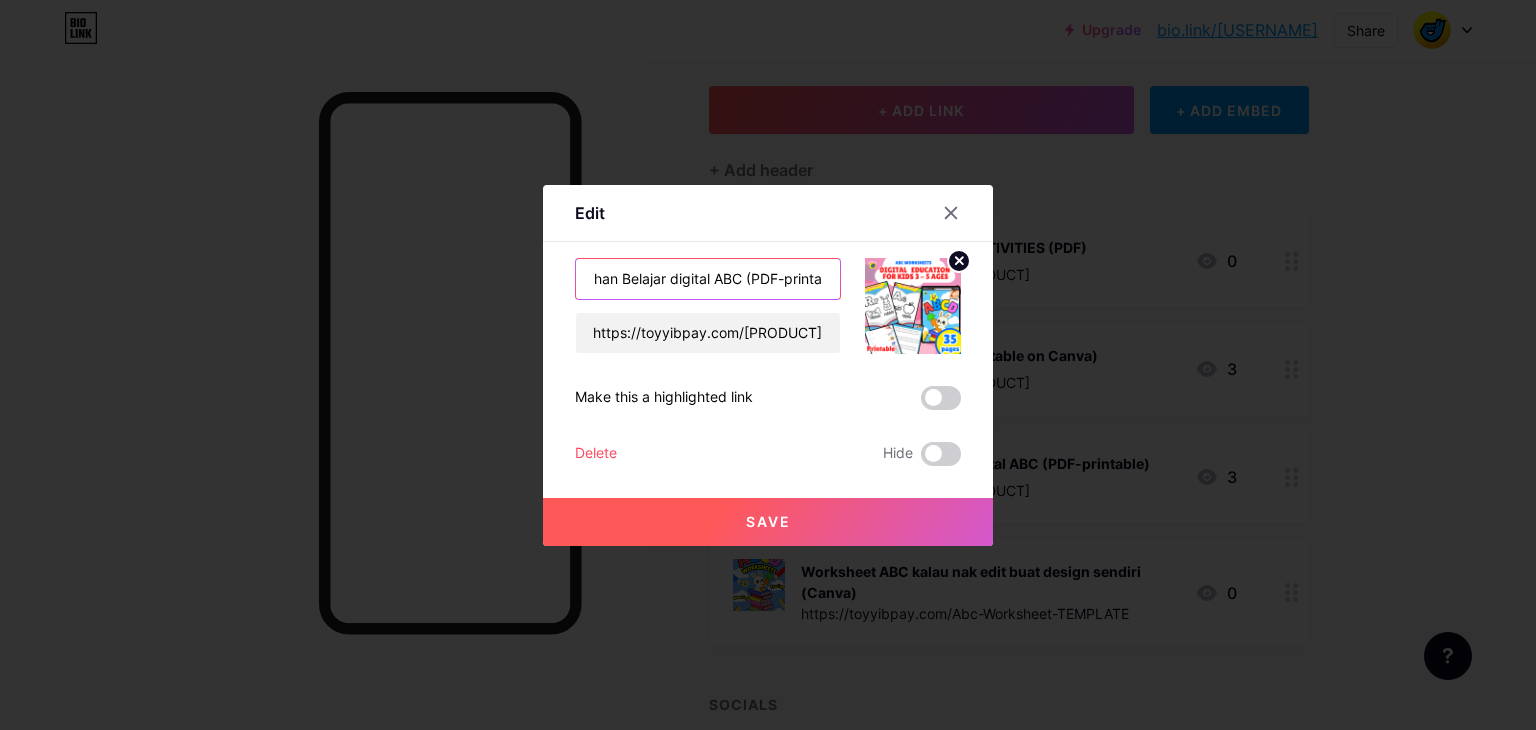 scroll, scrollTop: 0, scrollLeft: 108, axis: horizontal 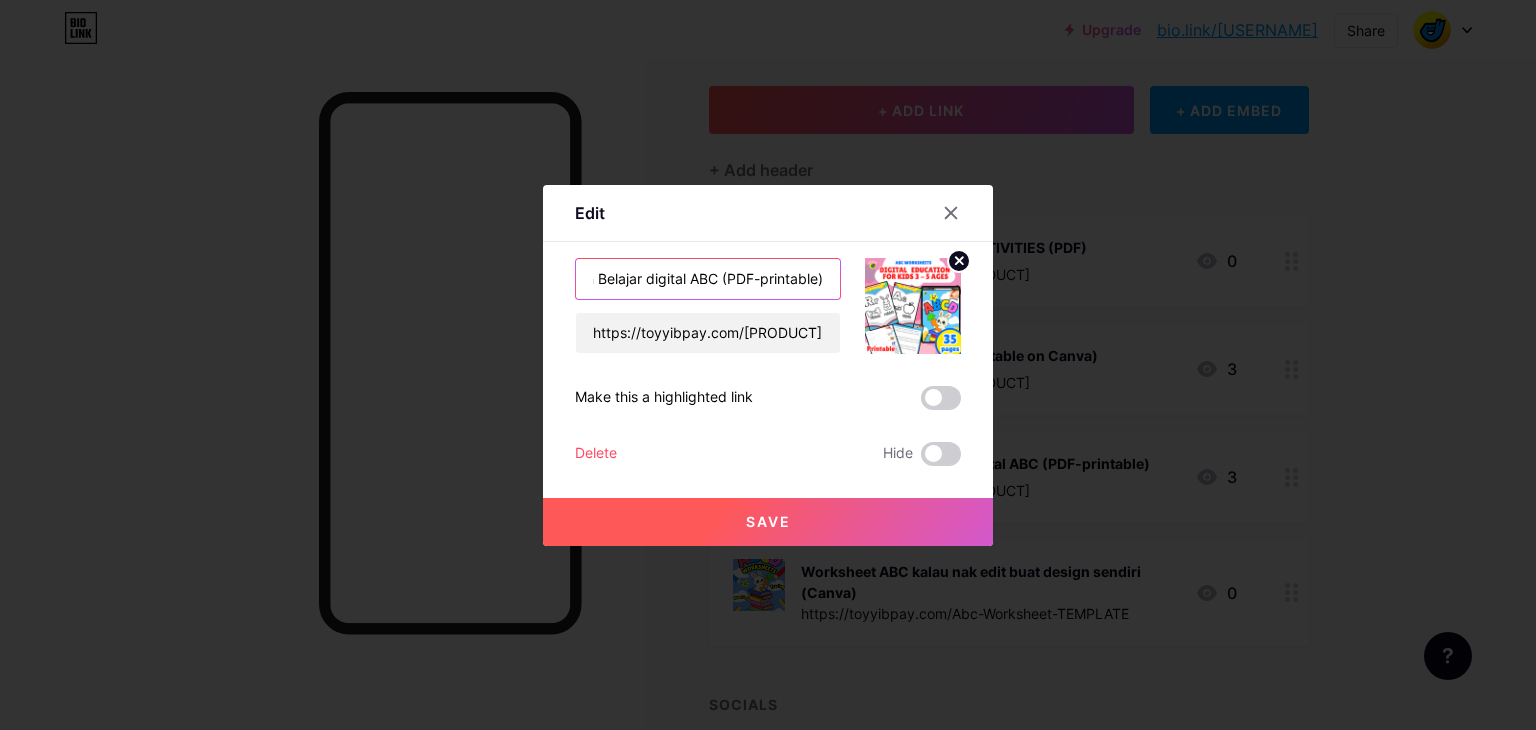 click on "35 pages Bahan Belajar digital ABC (PDF-printable)" at bounding box center [708, 279] 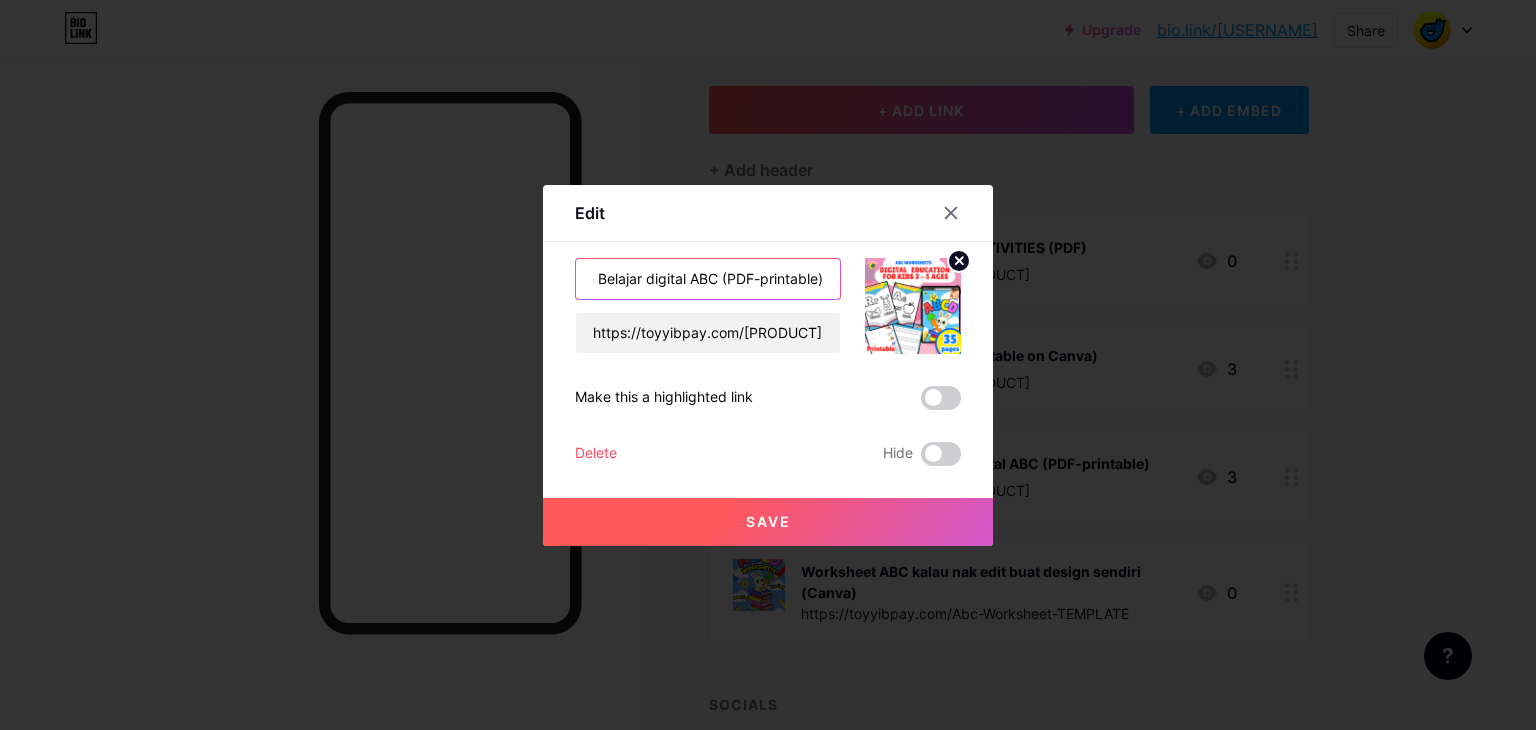 drag, startPoint x: 809, startPoint y: 277, endPoint x: 746, endPoint y: 279, distance: 63.03174 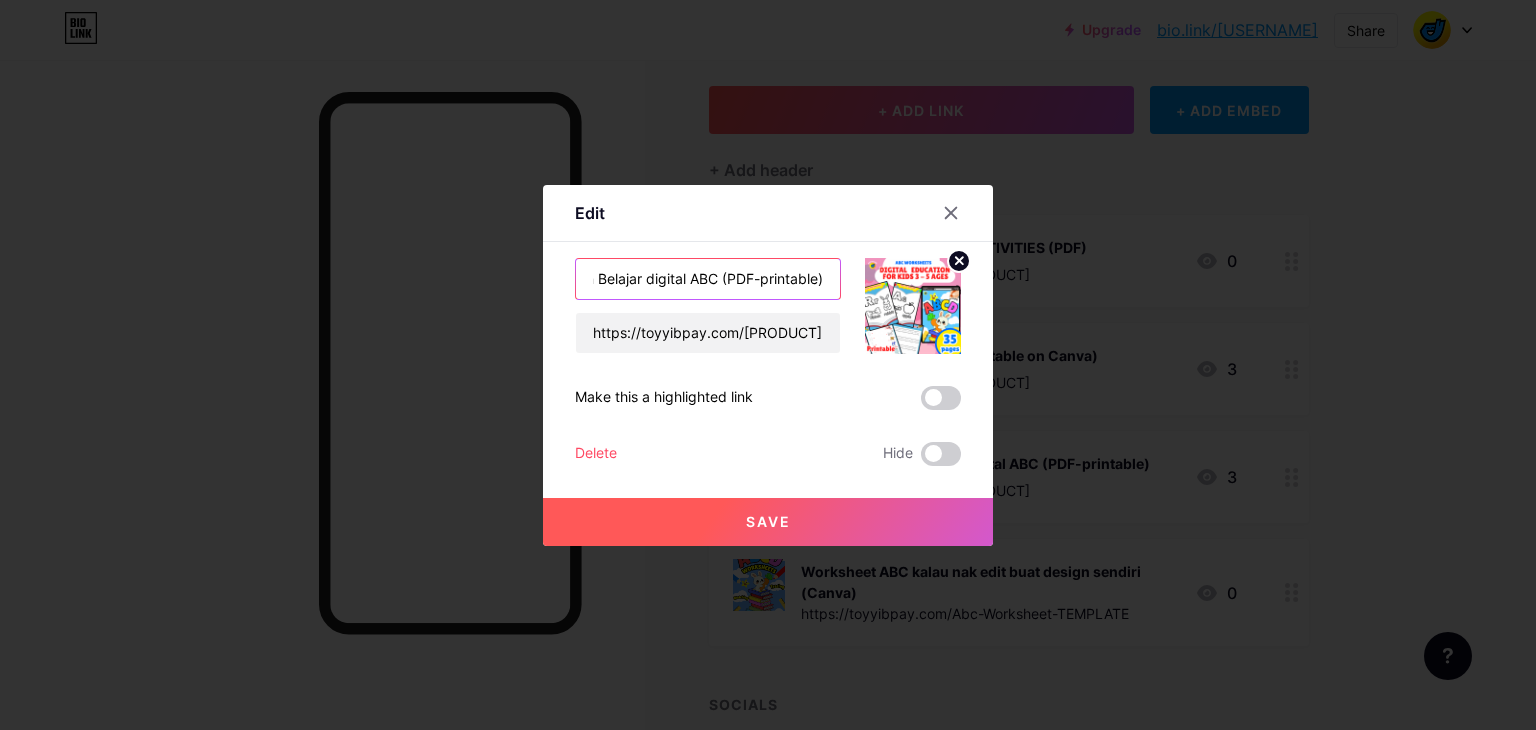click on "35 pages Bahan Belajar digital ABC (PDF-printable)" at bounding box center (708, 279) 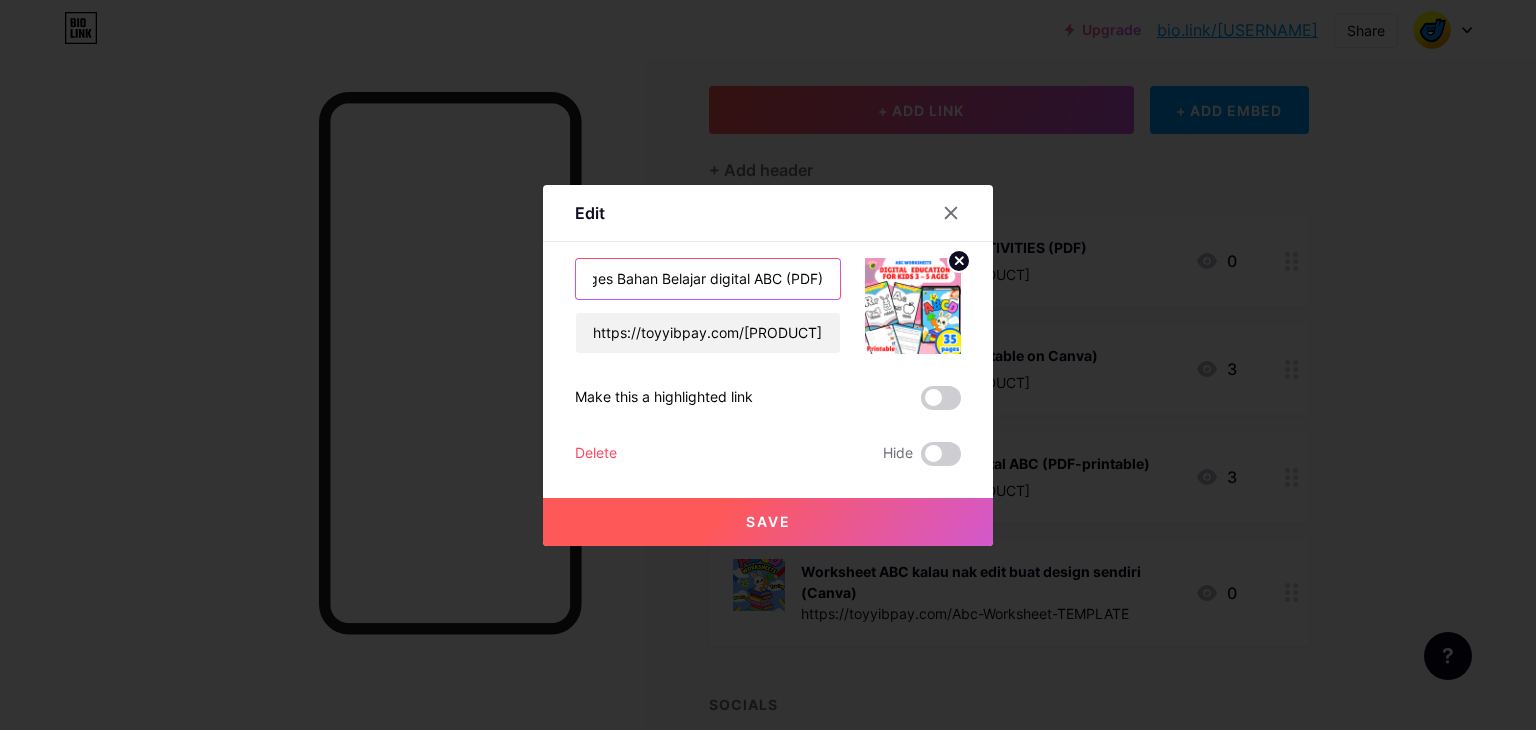 scroll, scrollTop: 0, scrollLeft: 42, axis: horizontal 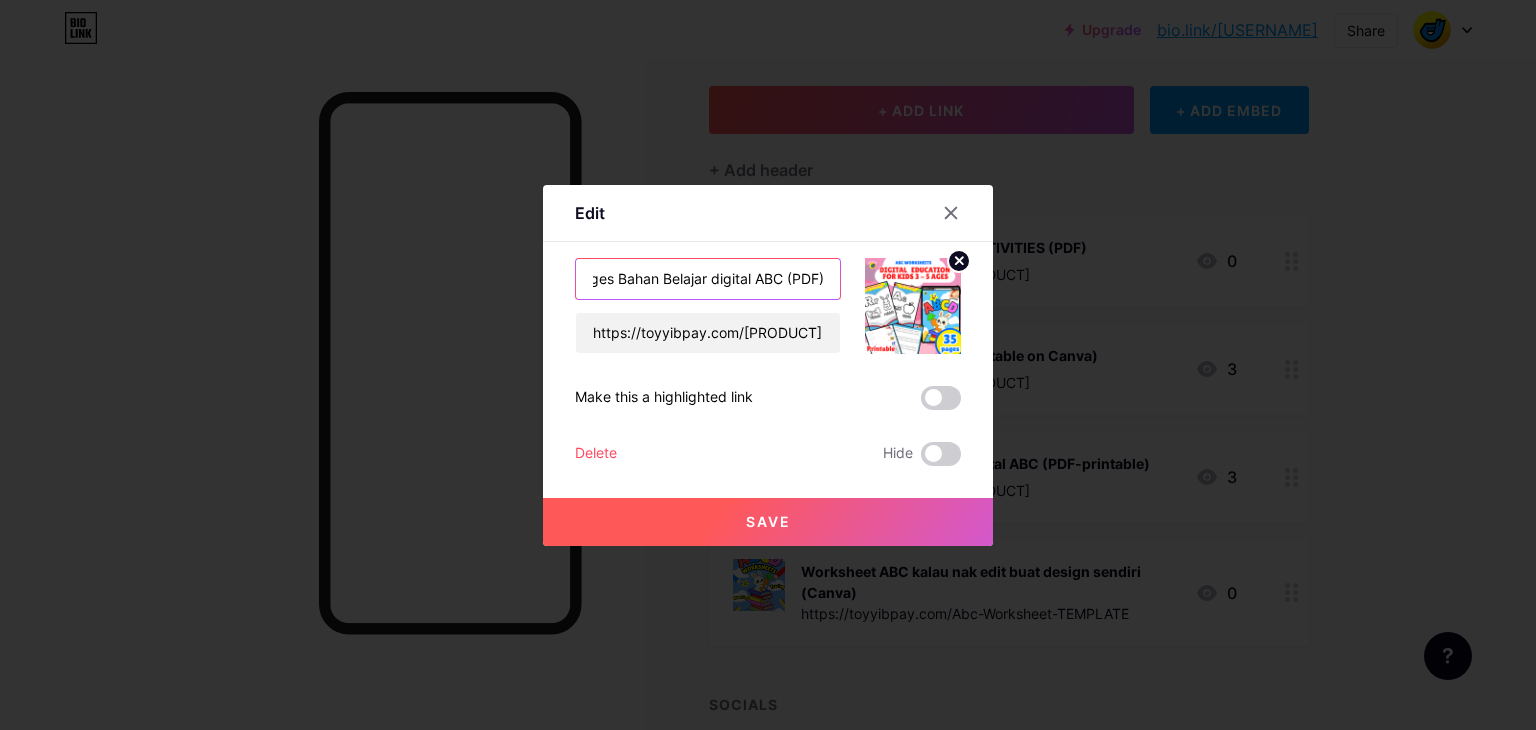 type on "35 pages Bahan Belajar digital ABC (PDF)" 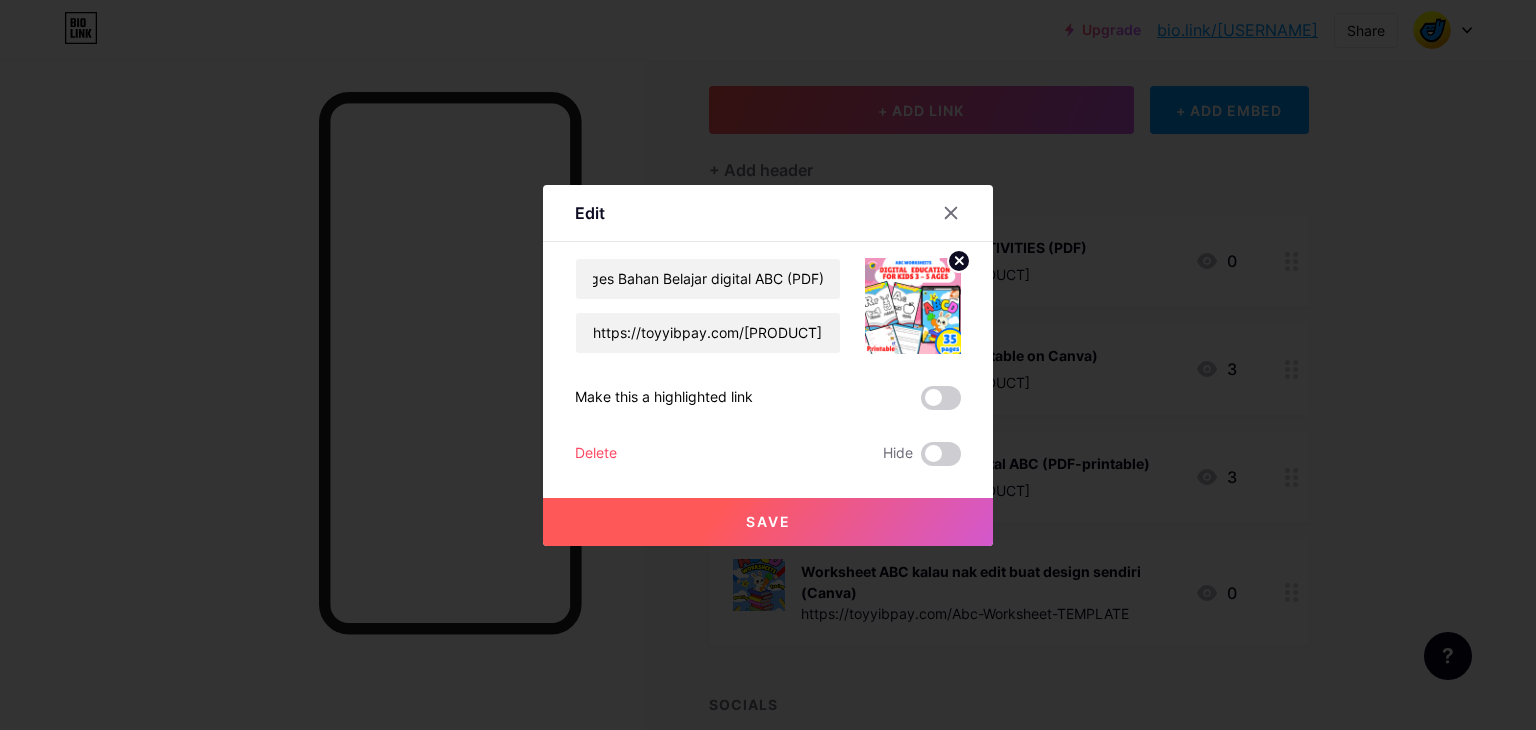 click on "Save" at bounding box center [768, 522] 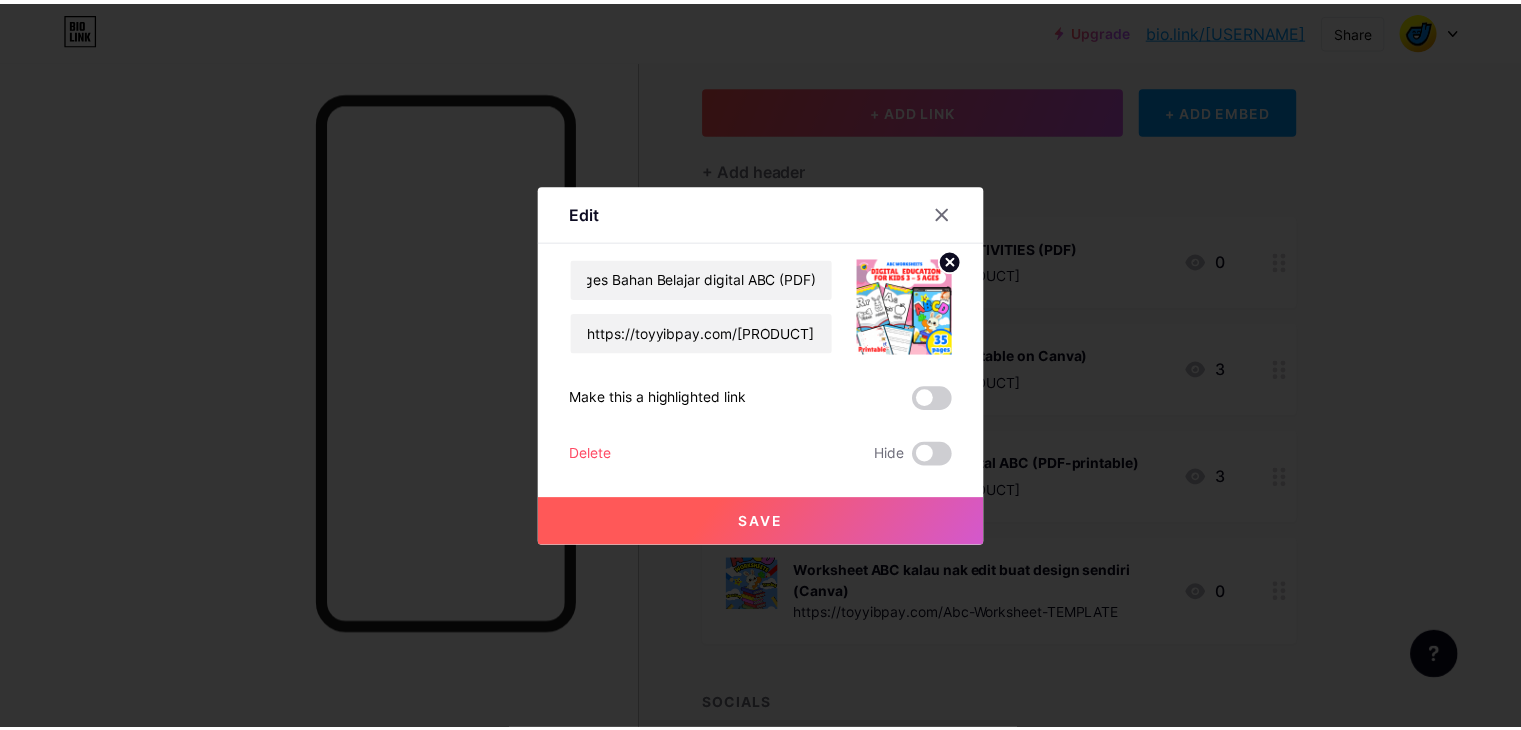 scroll, scrollTop: 0, scrollLeft: 0, axis: both 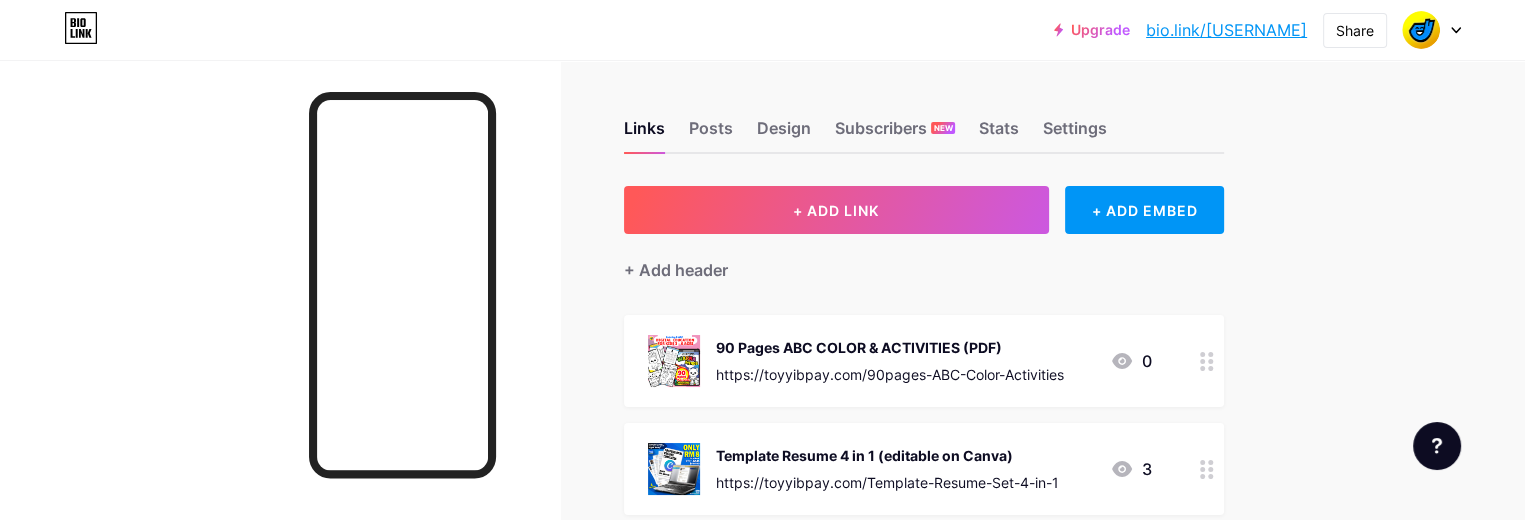 drag, startPoint x: 1226, startPoint y: 29, endPoint x: 1200, endPoint y: 77, distance: 54.589375 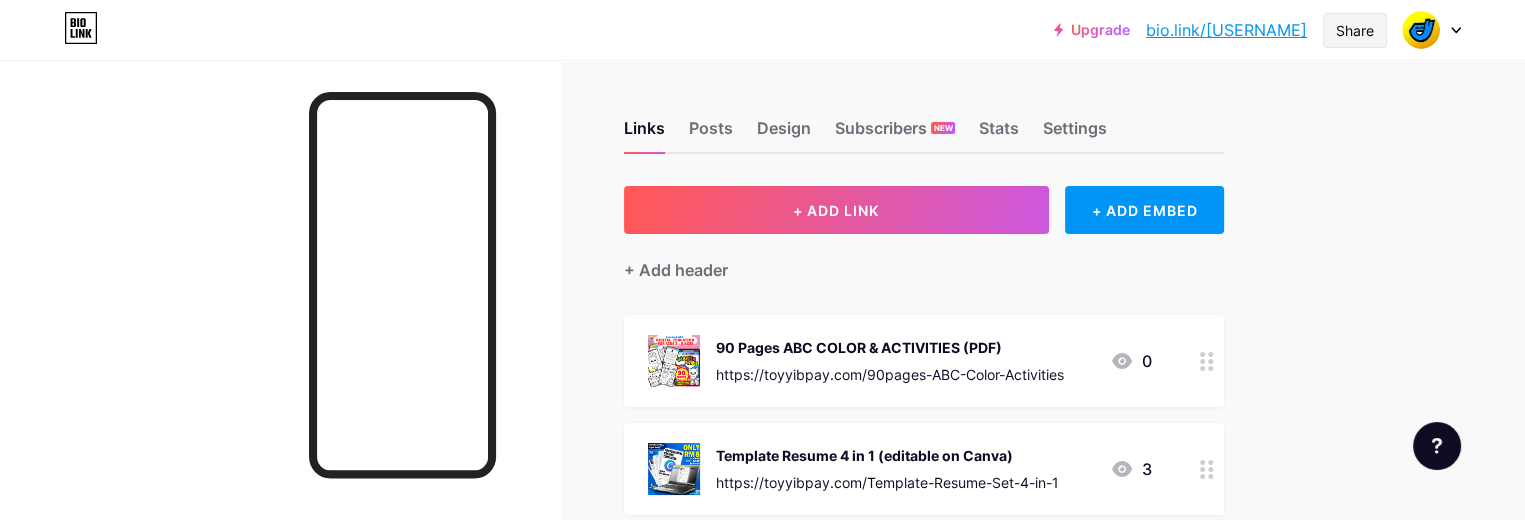 click on "Share" at bounding box center [1355, 30] 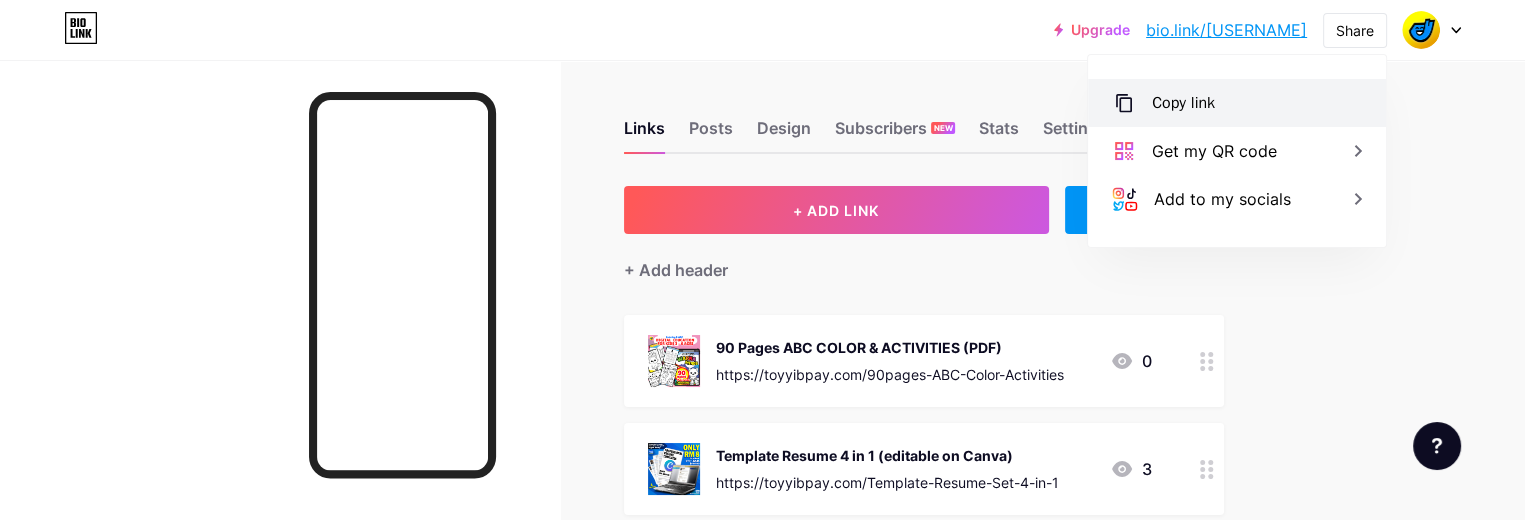 click on "Copy link" at bounding box center [1237, 103] 